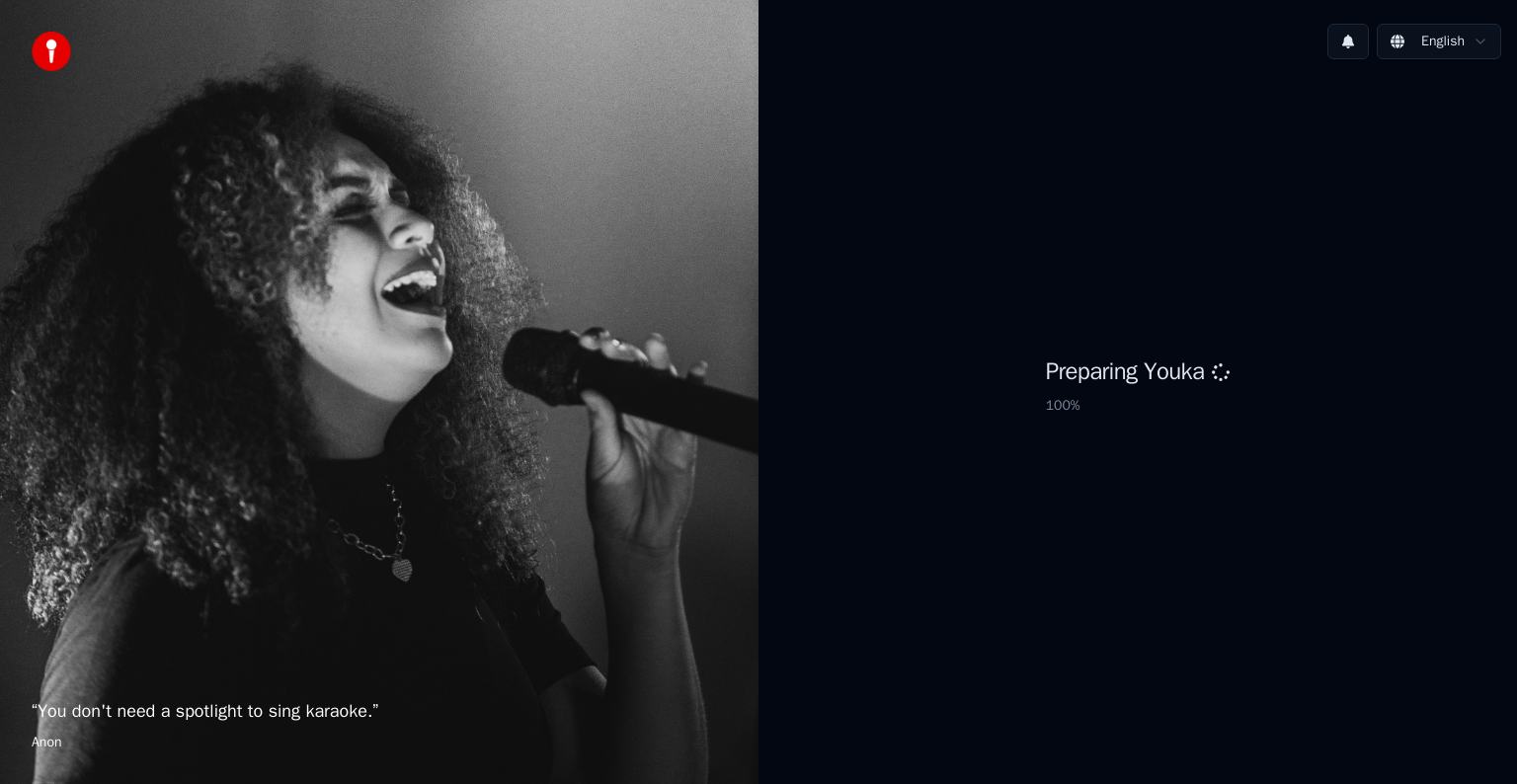 scroll, scrollTop: 0, scrollLeft: 0, axis: both 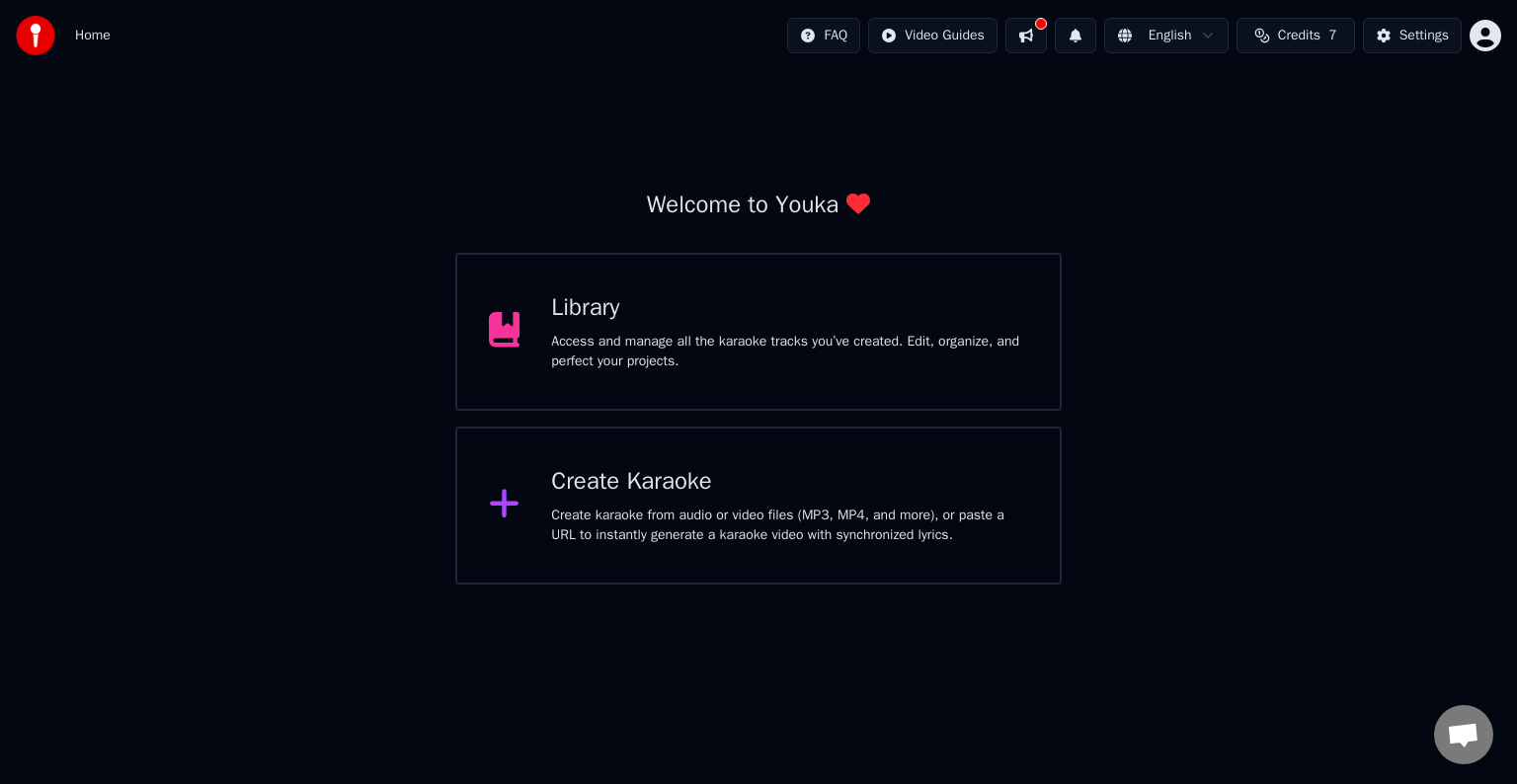 click on "Create karaoke from audio or video files (MP3, MP4, and more), or paste a URL to instantly generate a karaoke video with synchronized lyrics." at bounding box center [789, 525] 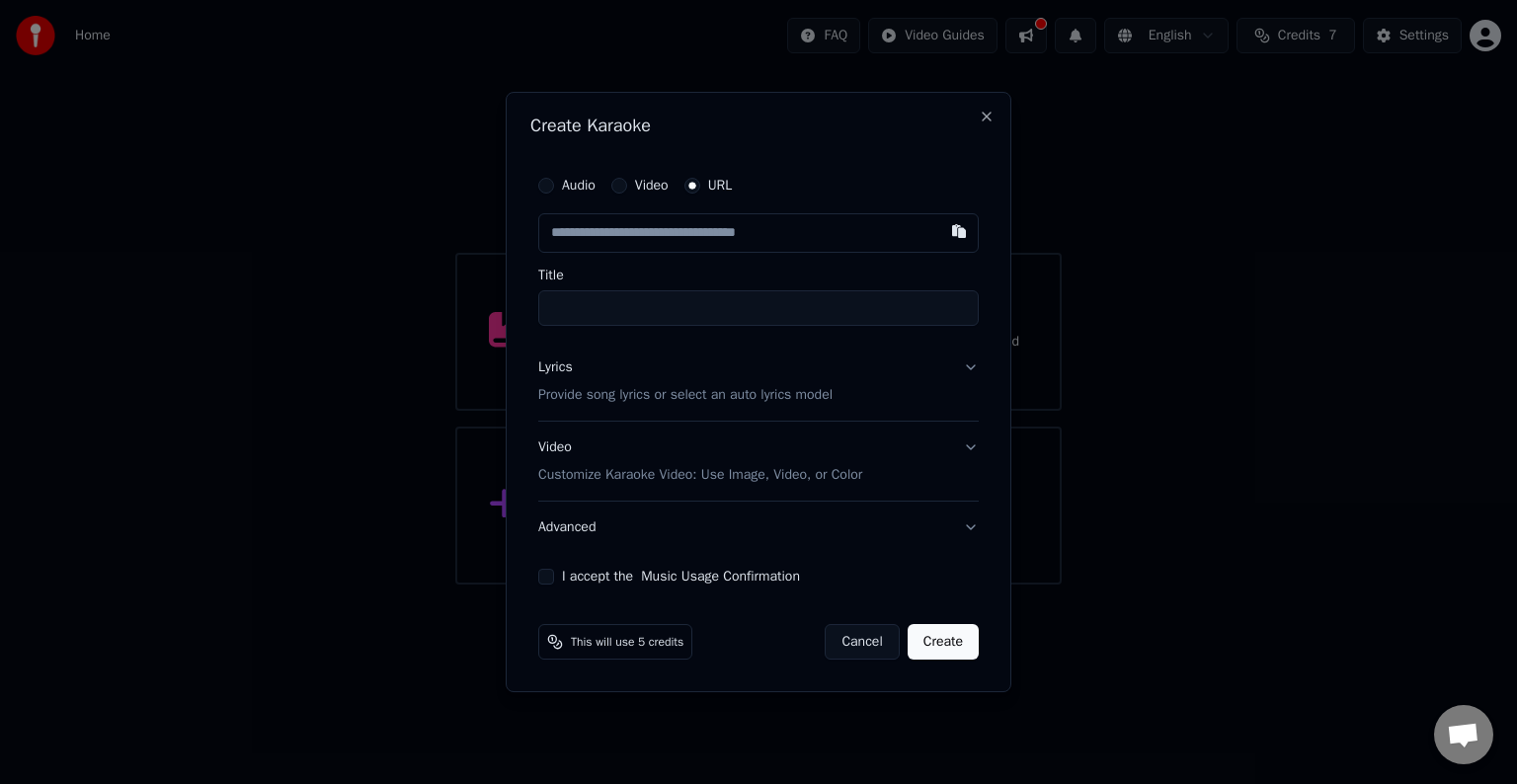 click on "Audio Video URL" at bounding box center [758, 186] 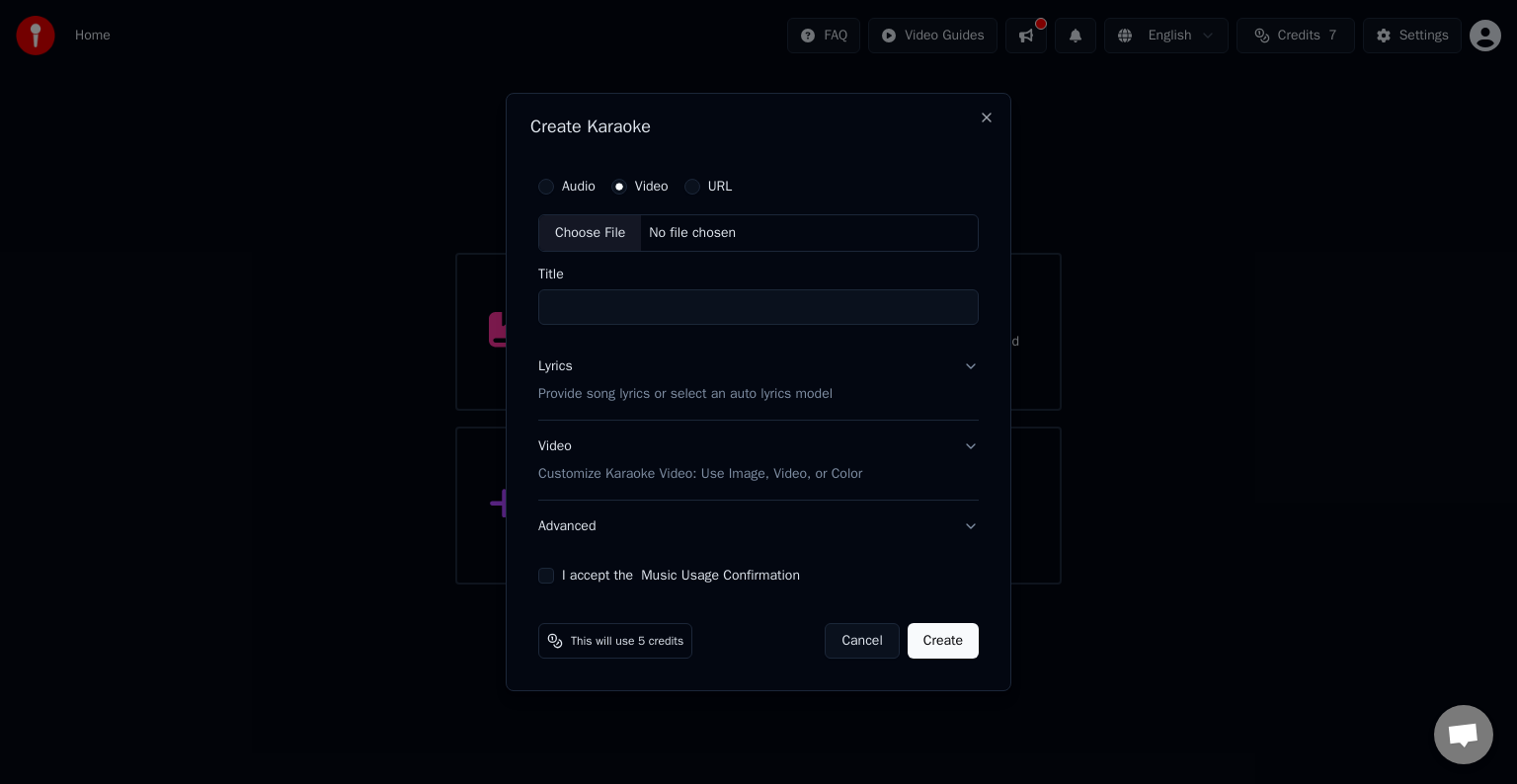 click on "Choose File" at bounding box center [590, 233] 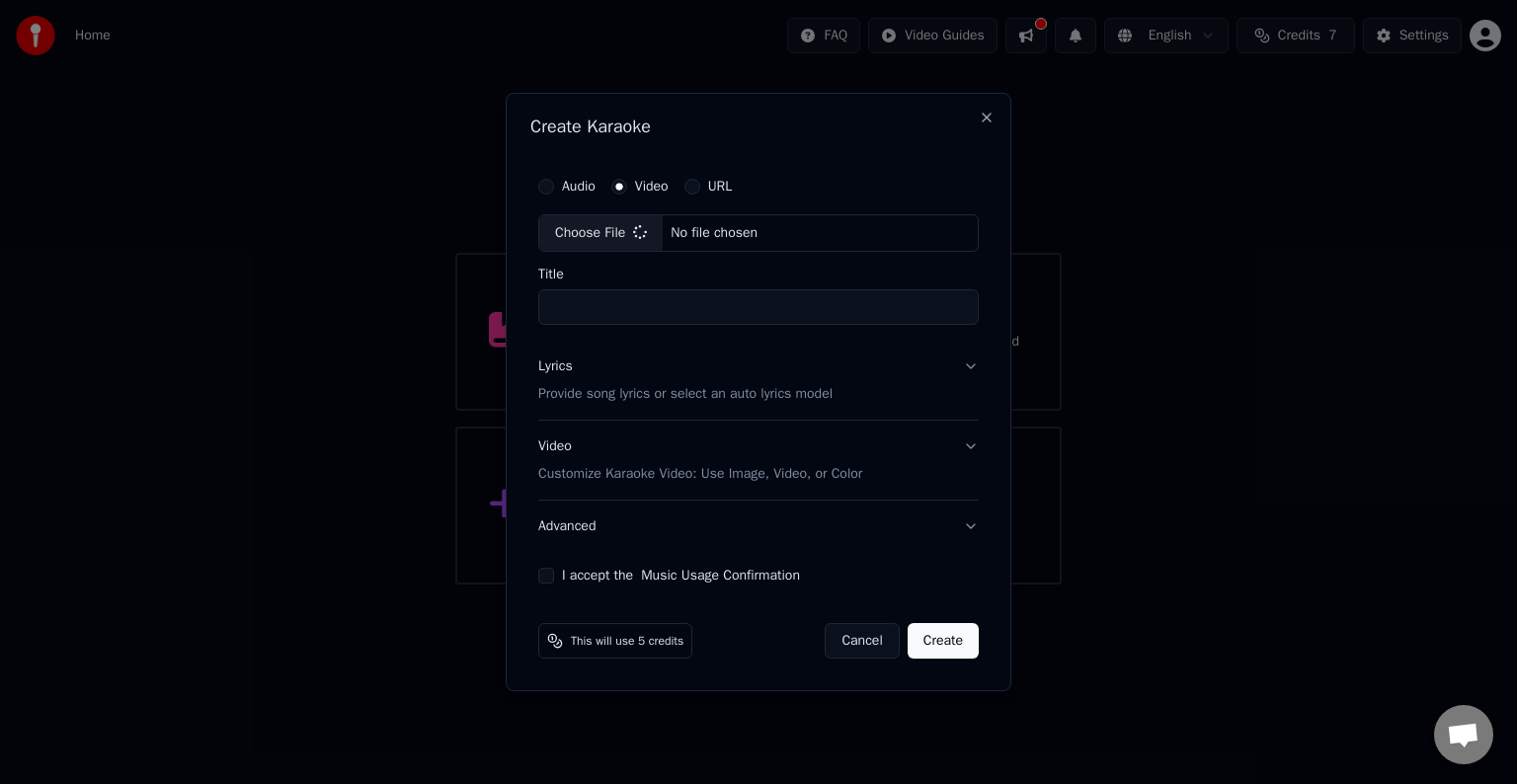 type on "**********" 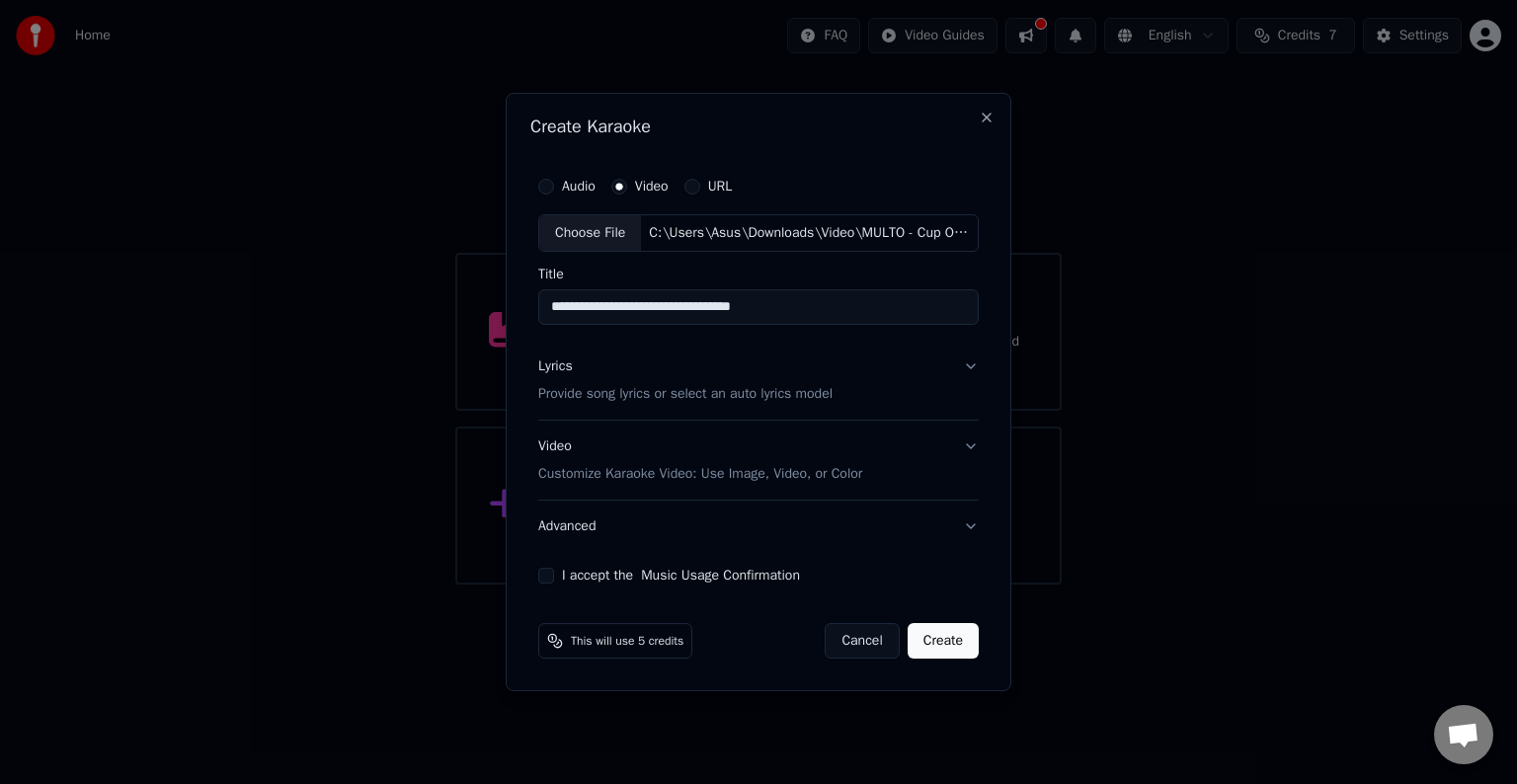 click on "Provide song lyrics or select an auto lyrics model" at bounding box center (685, 394) 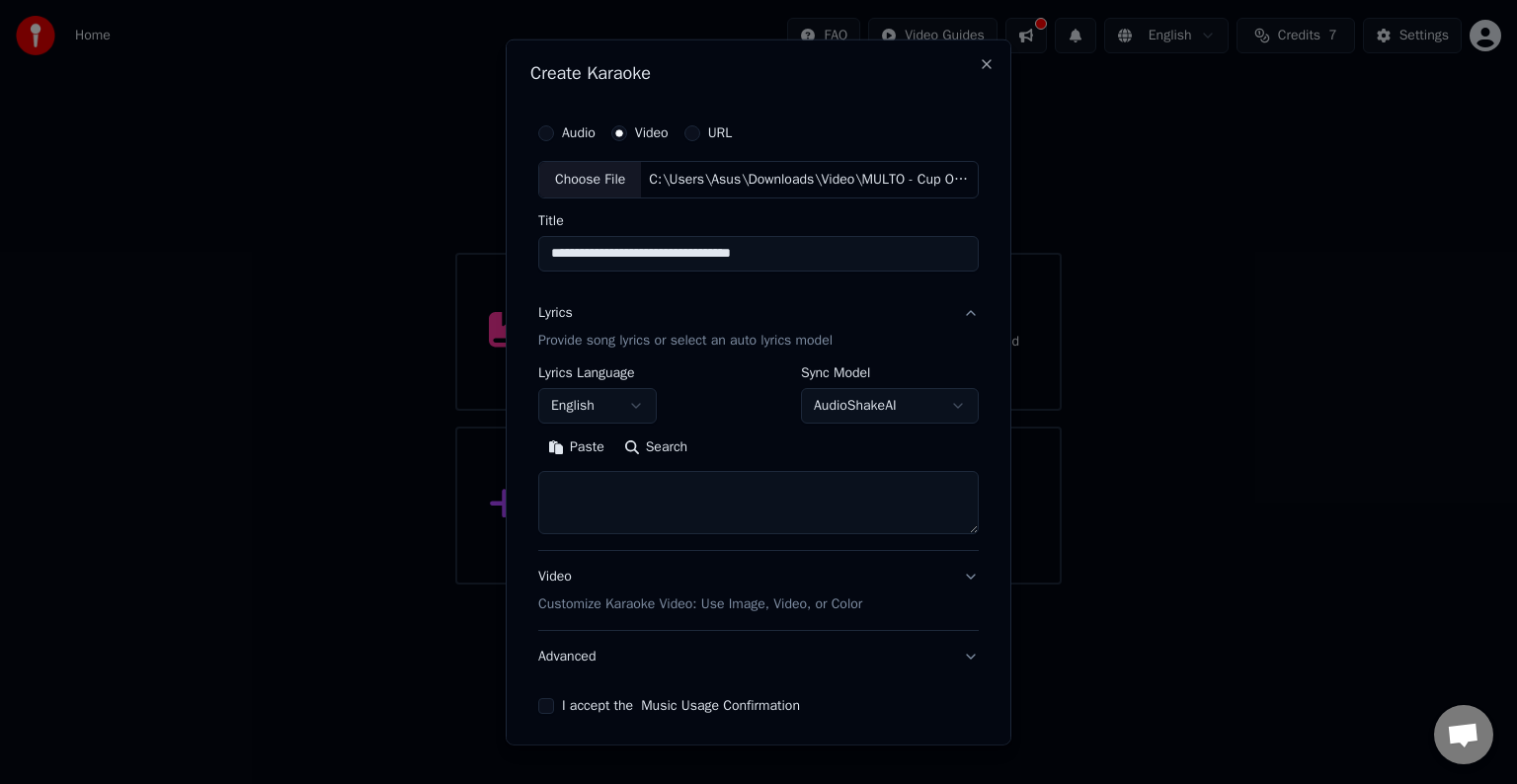 click at bounding box center [758, 503] 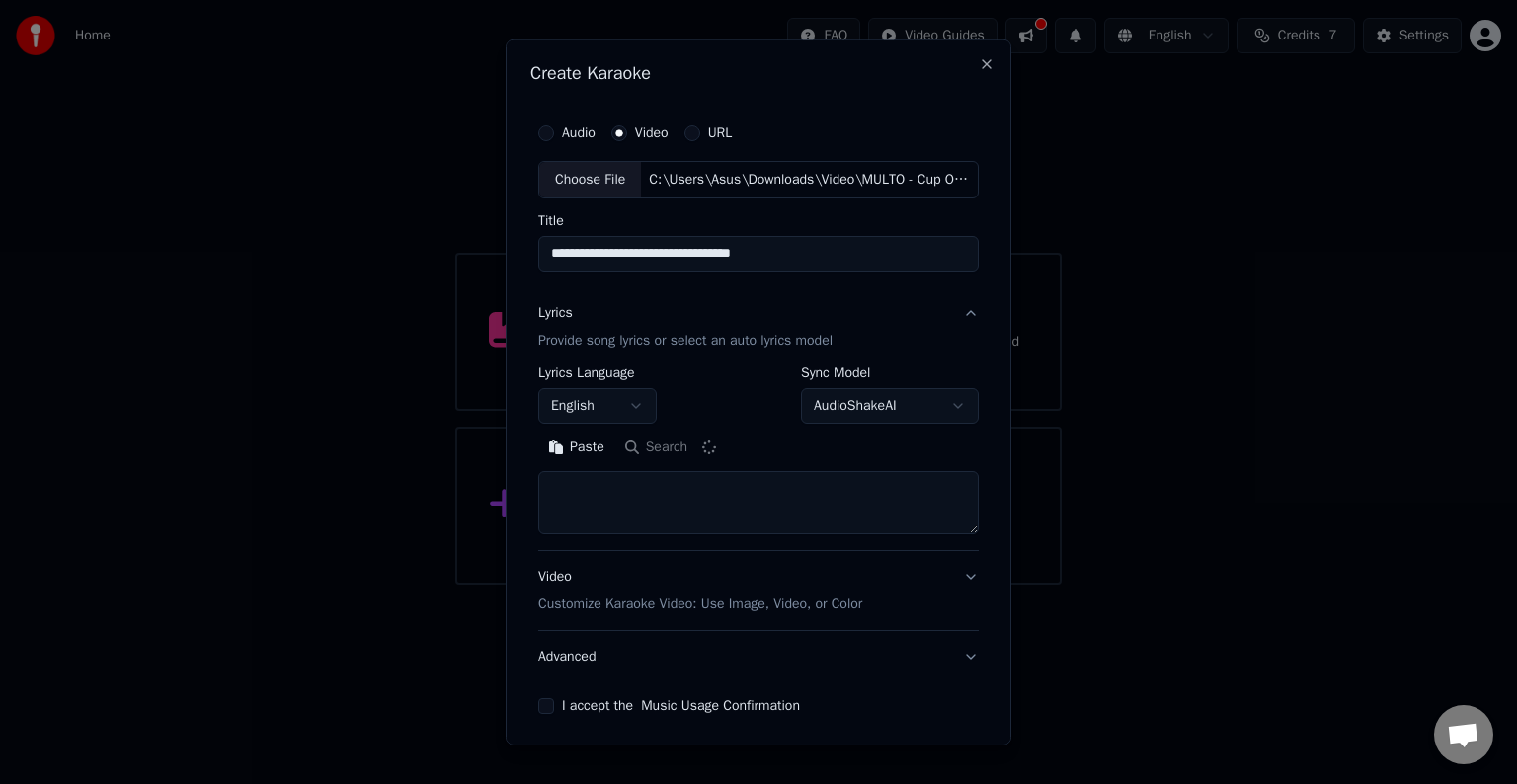 click at bounding box center (758, 503) 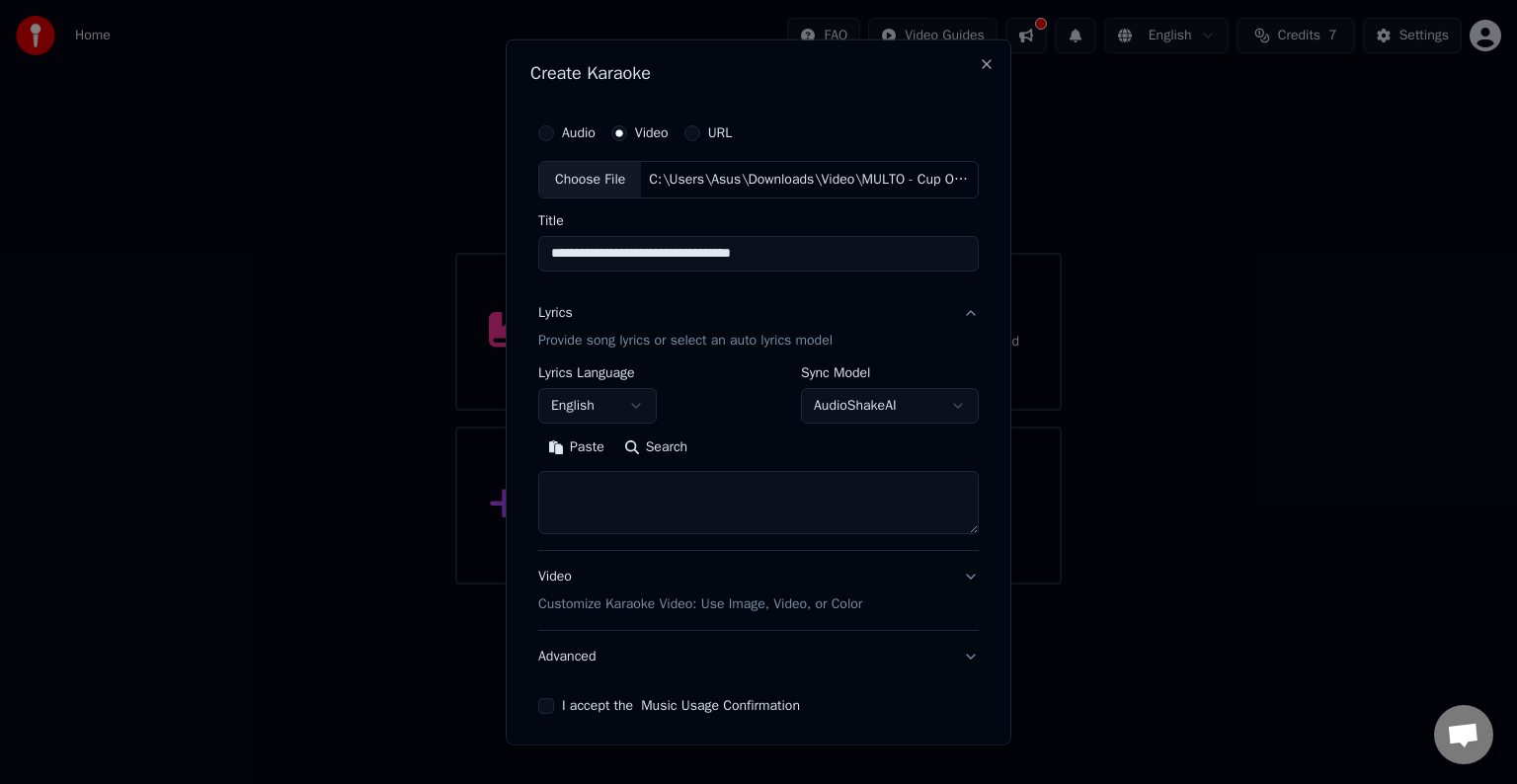 click on "**********" at bounding box center [758, 292] 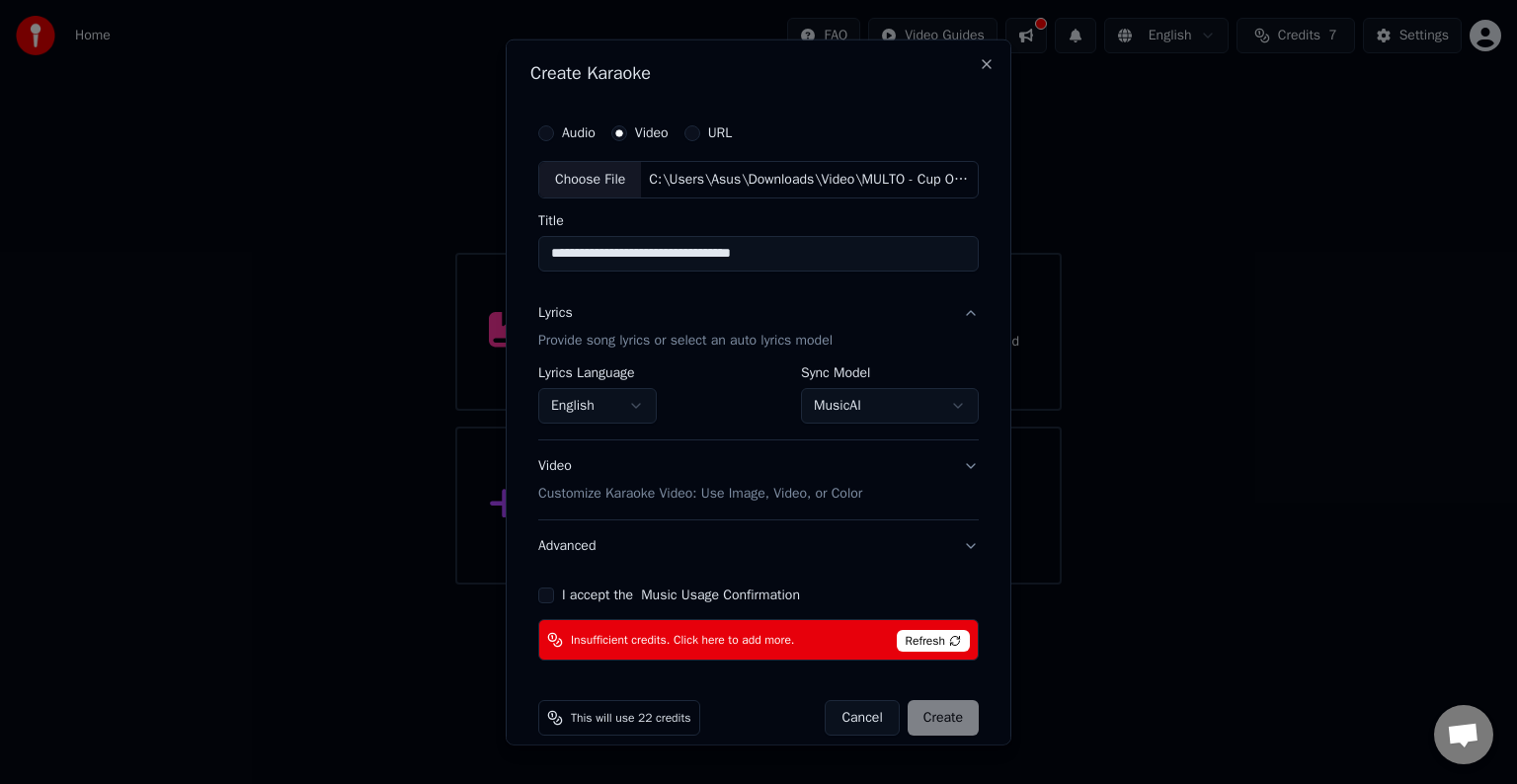 click on "**********" at bounding box center [758, 292] 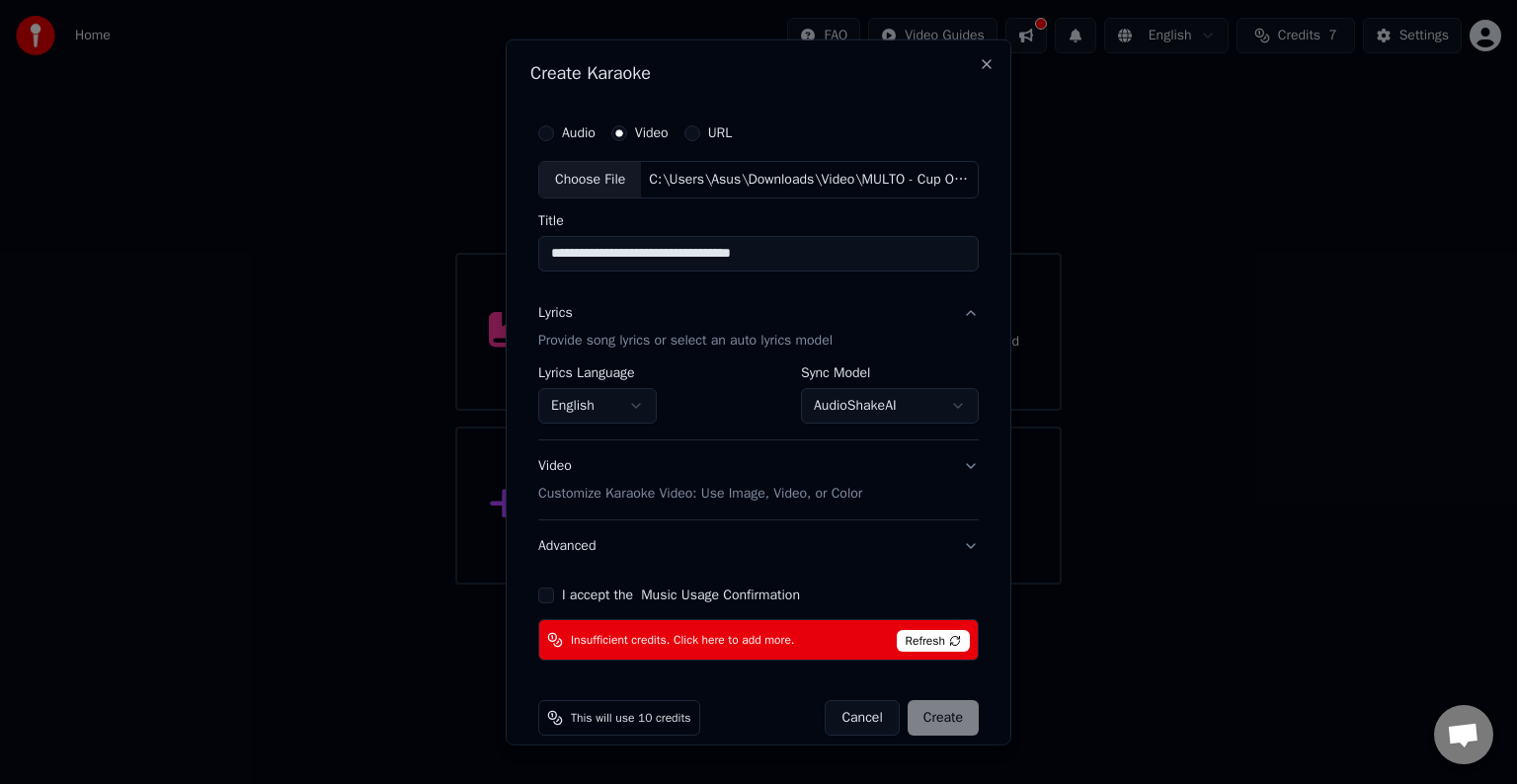 click on "Refresh" at bounding box center (933, 641) 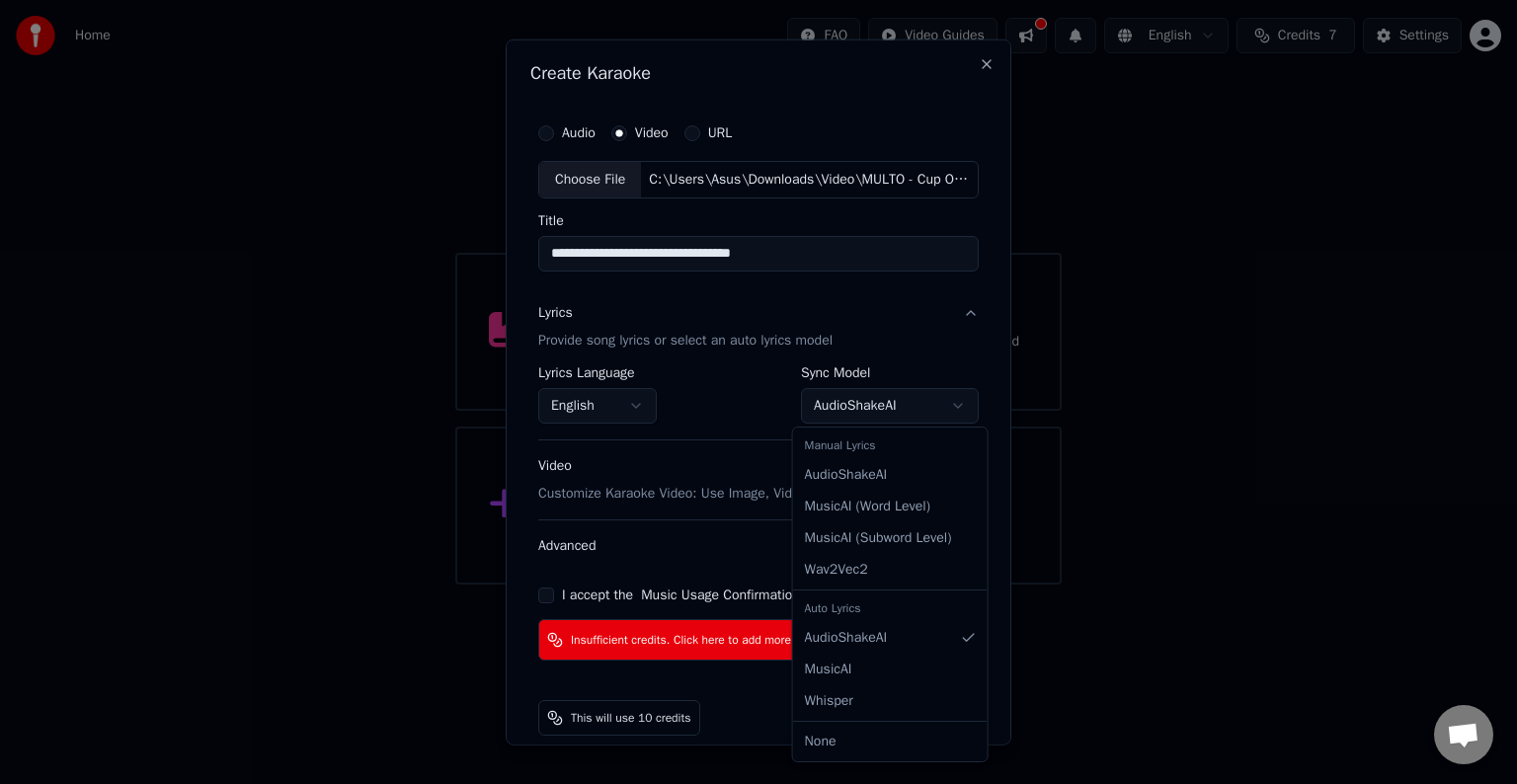 select on "**********" 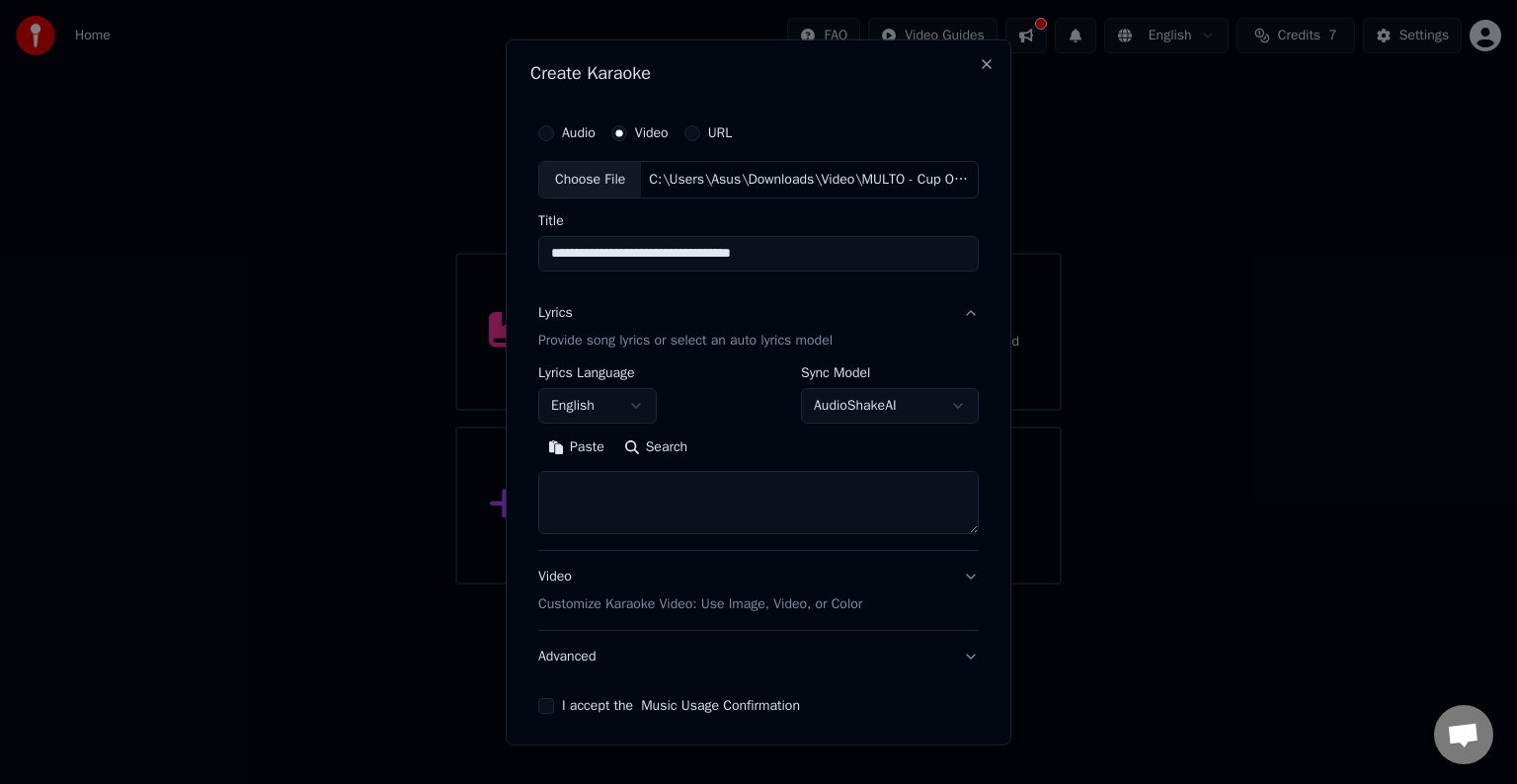 click on "**********" at bounding box center (758, 292) 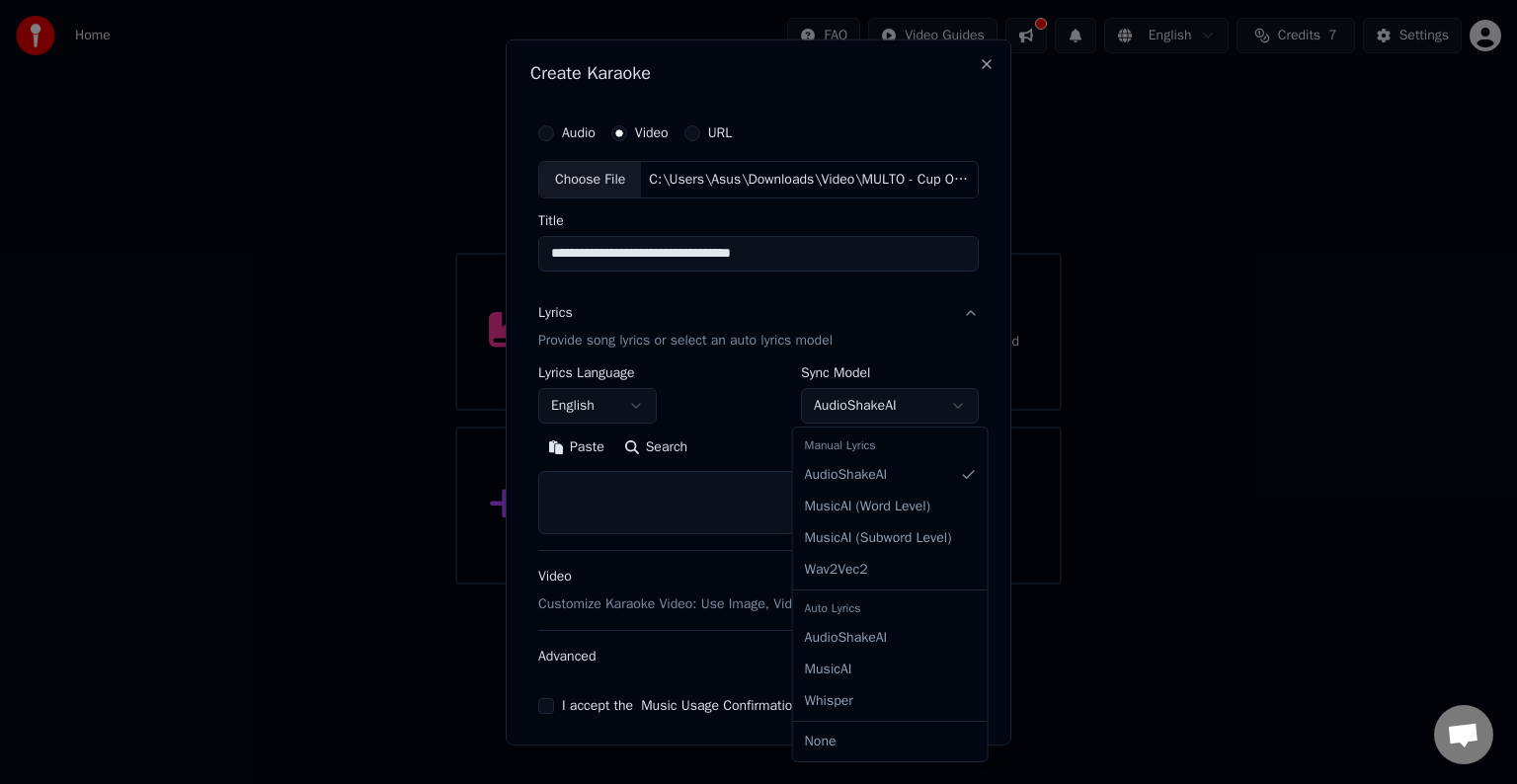 click on "**********" at bounding box center (758, 292) 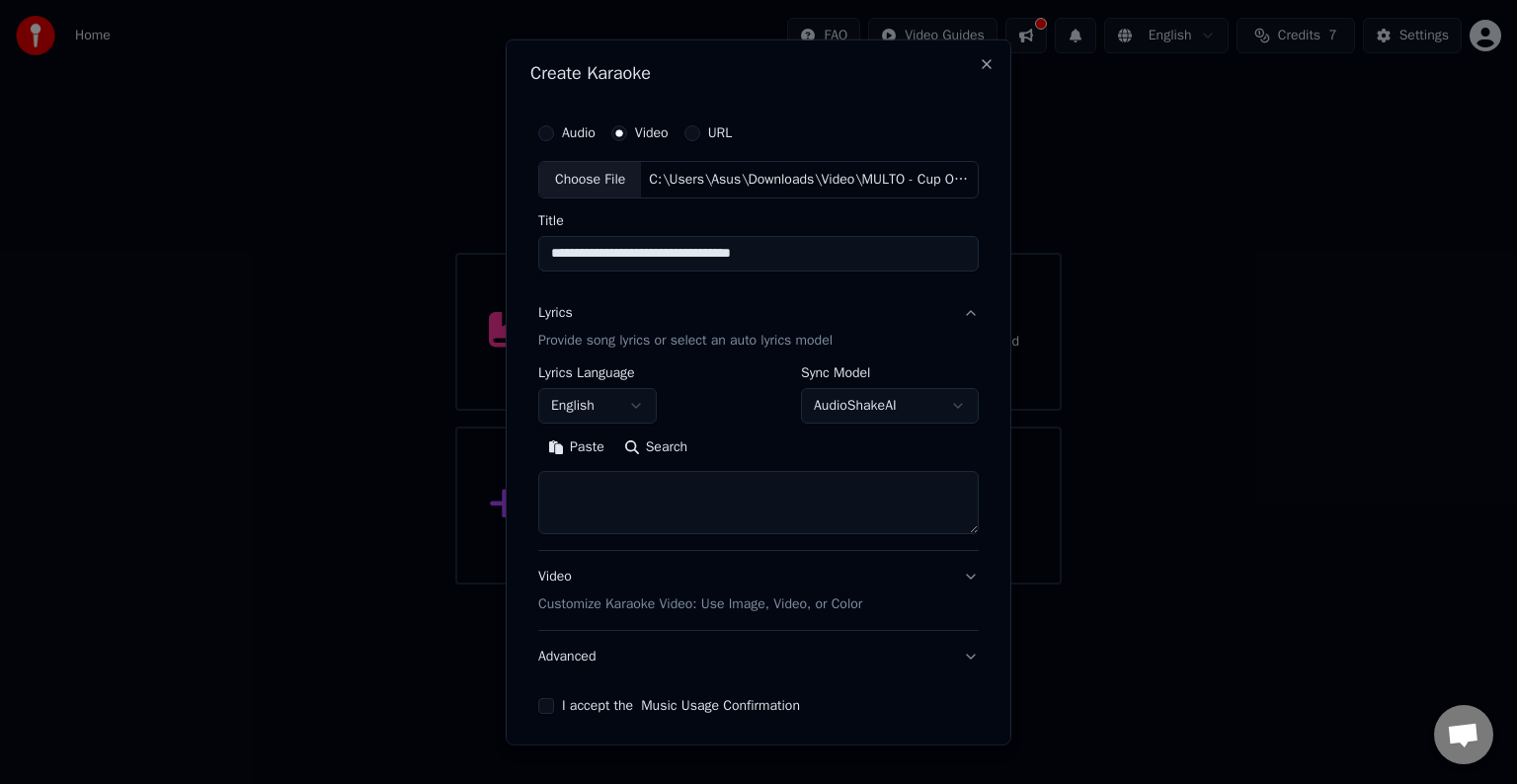 click at bounding box center (758, 503) 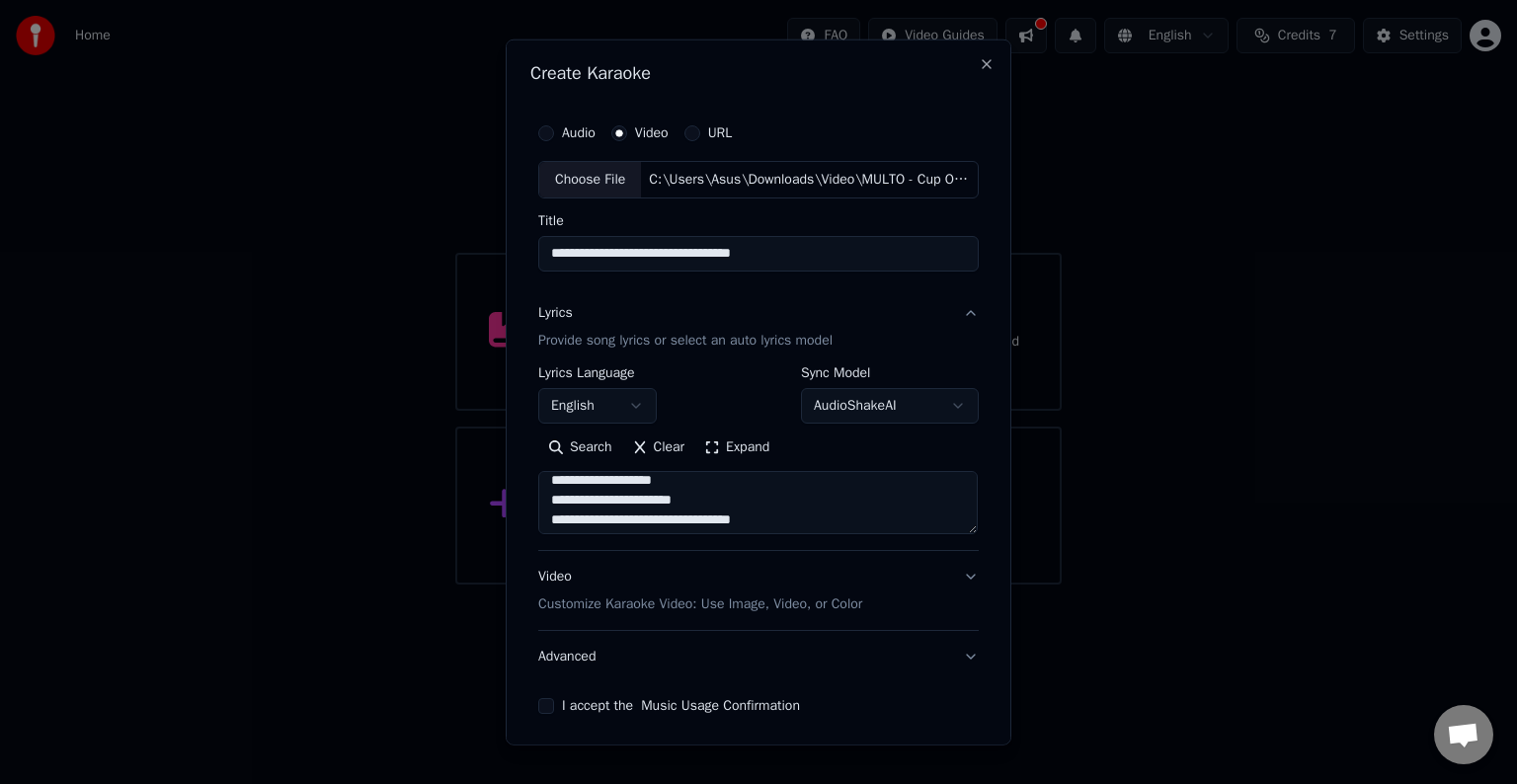 scroll, scrollTop: 940, scrollLeft: 0, axis: vertical 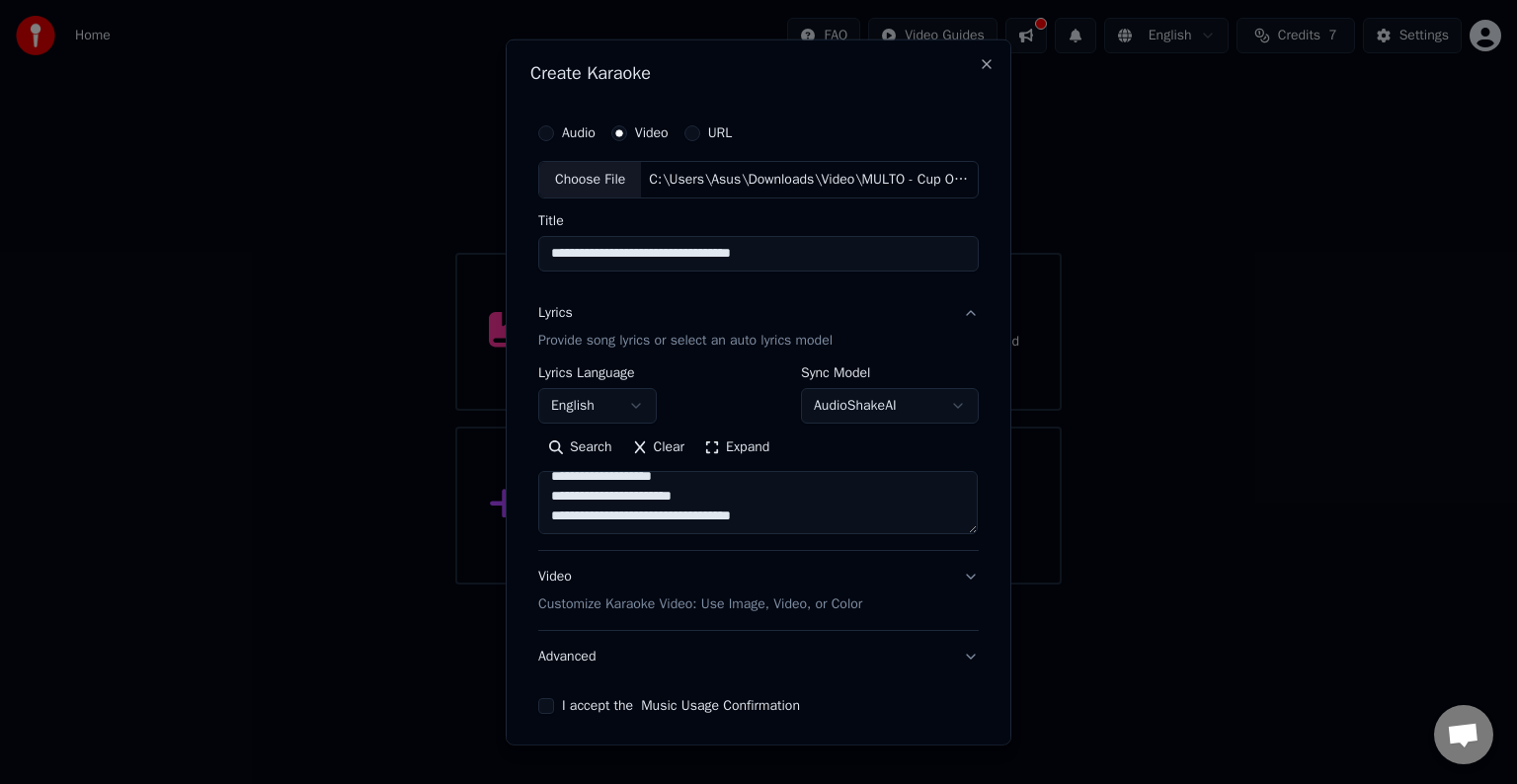 type on "**********" 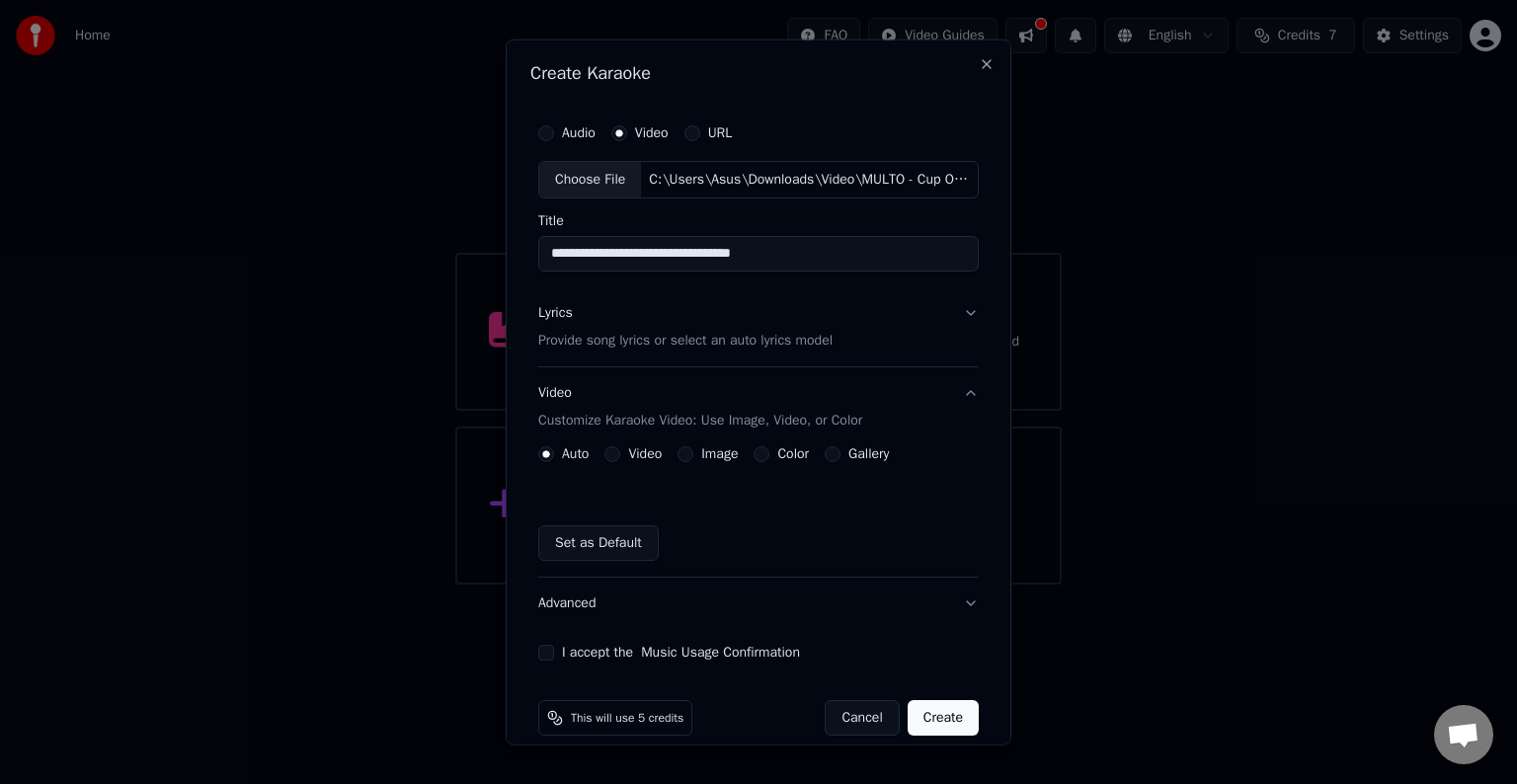 click on "Image" at bounding box center [685, 454] 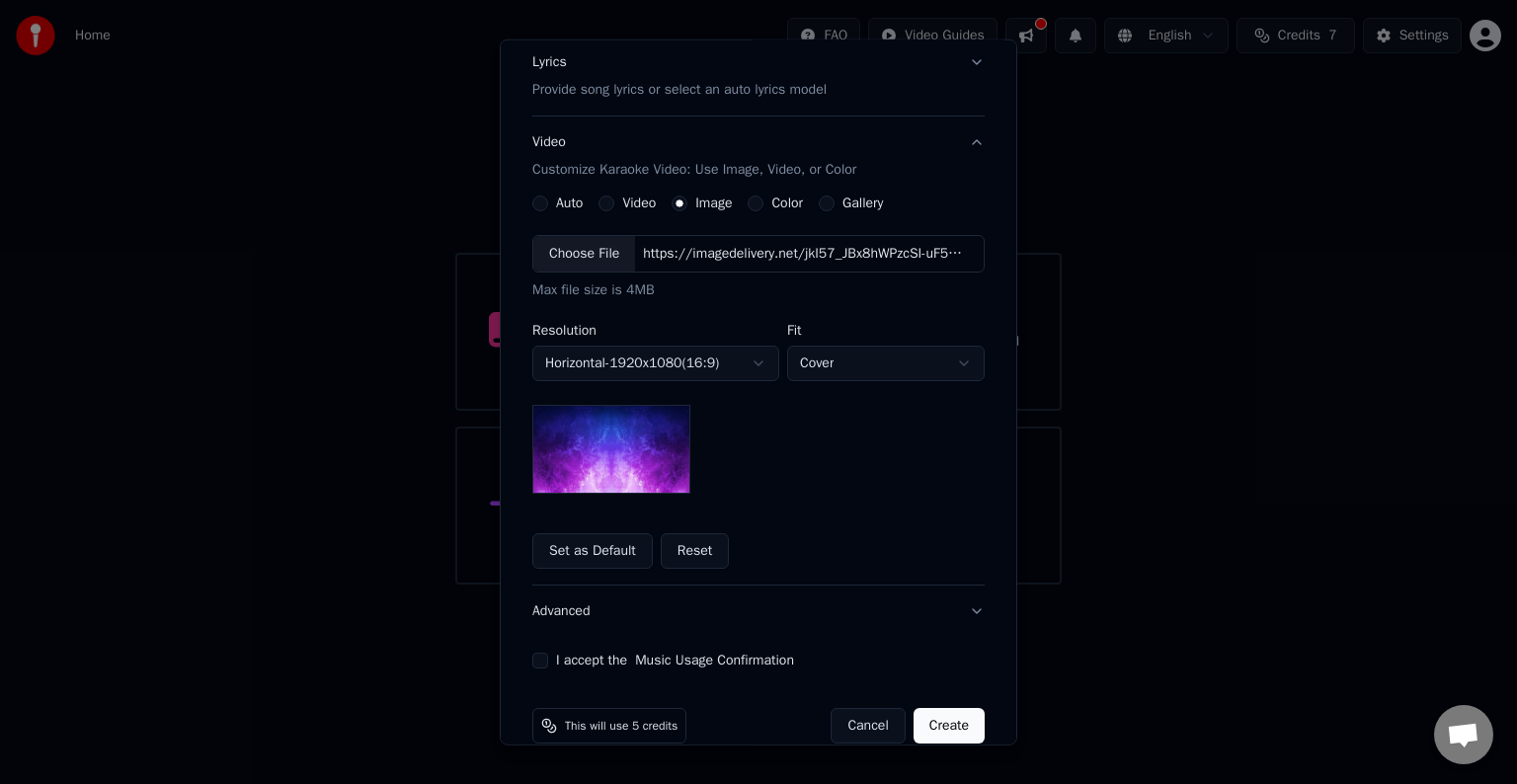 scroll, scrollTop: 280, scrollLeft: 0, axis: vertical 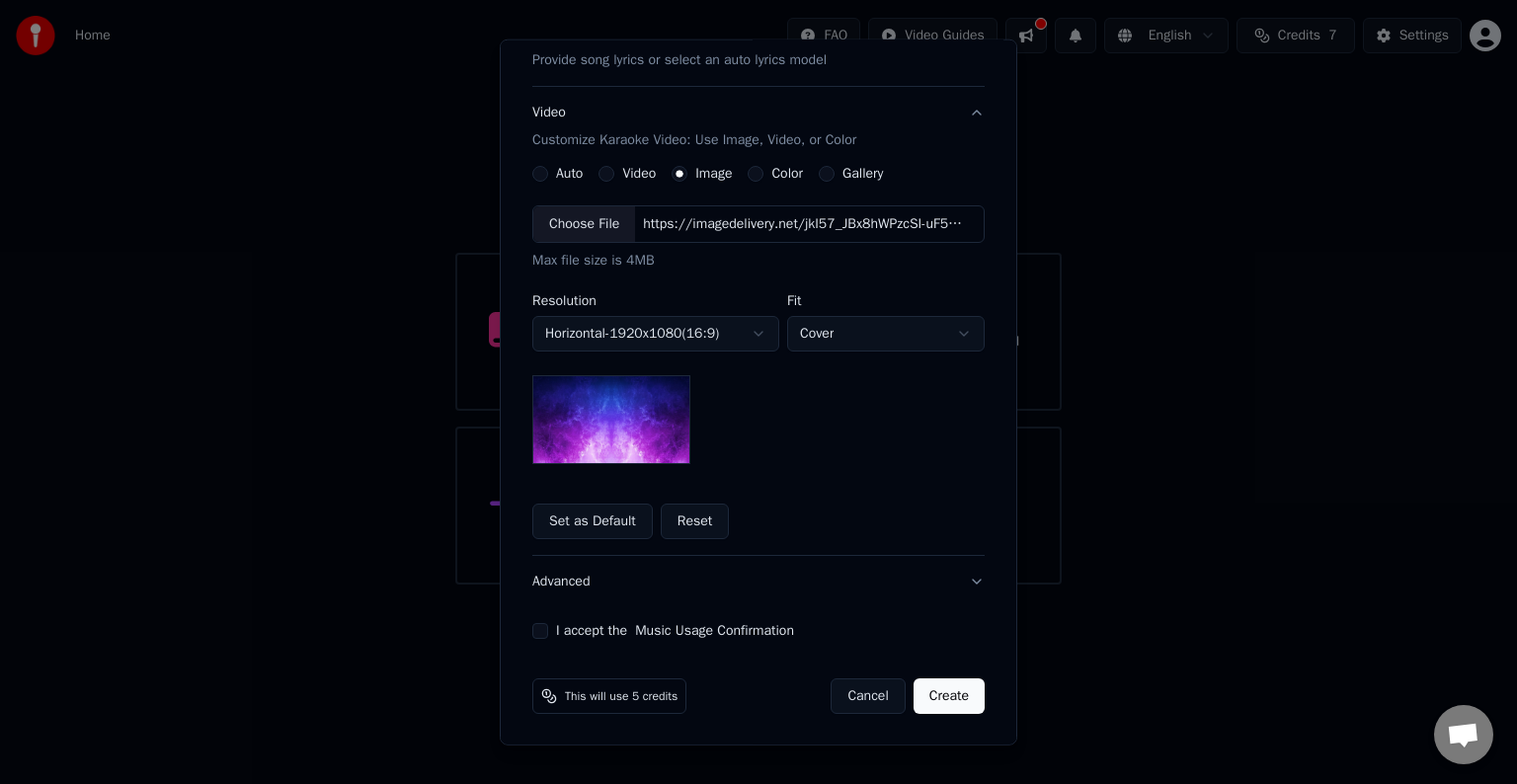 click on "Reset" at bounding box center (695, 521) 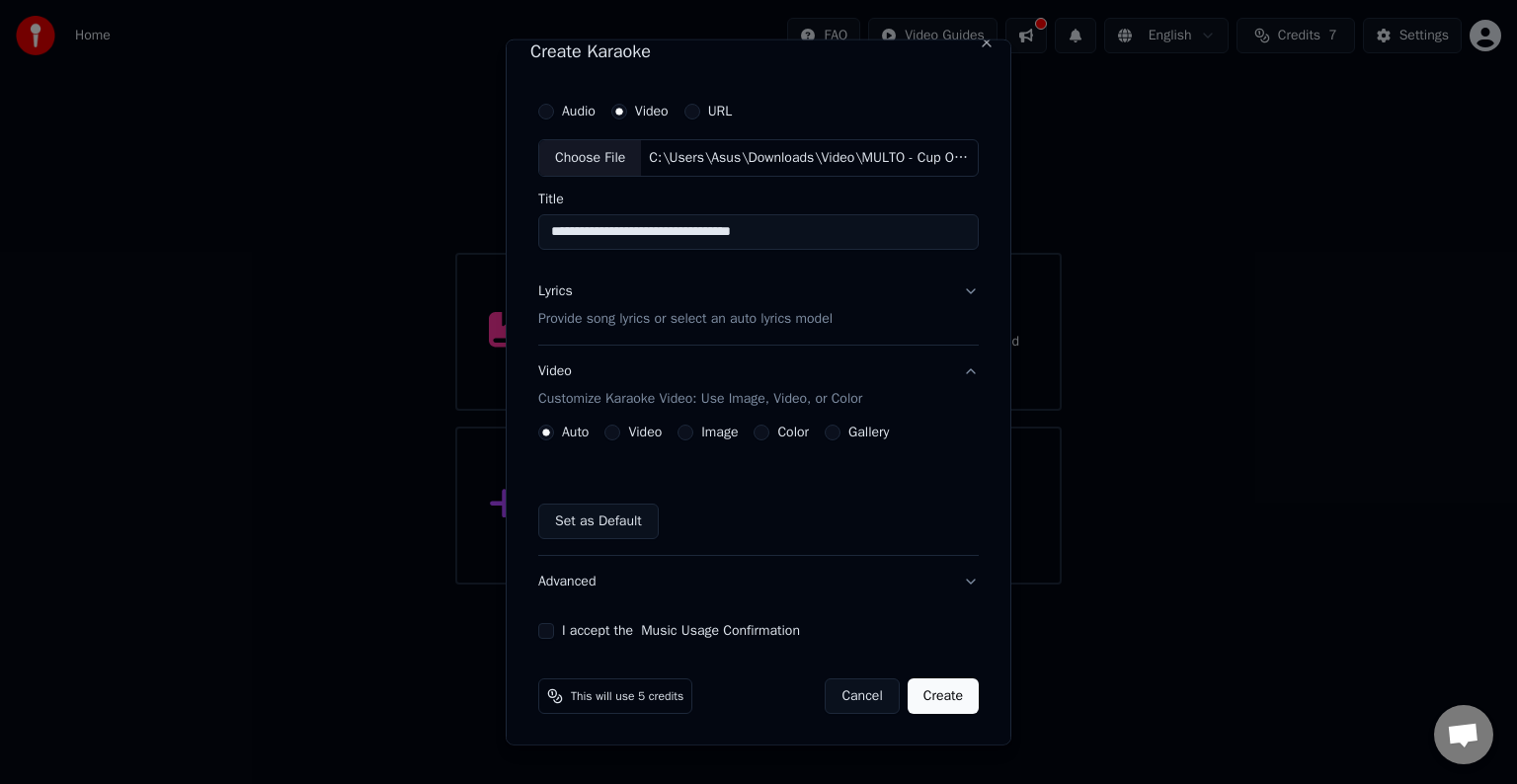 click on "Image" at bounding box center (707, 432) 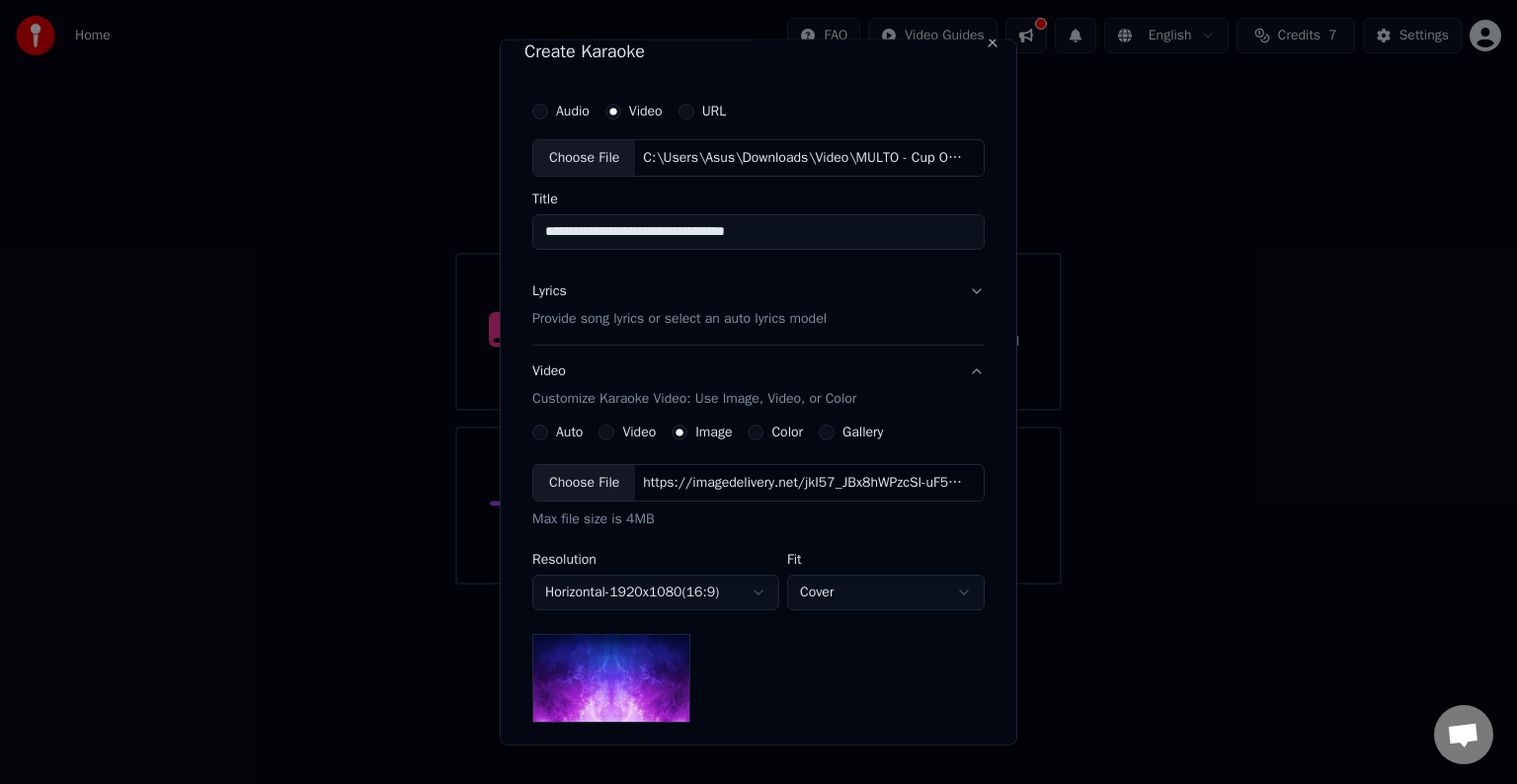 click on "Choose File" at bounding box center (584, 483) 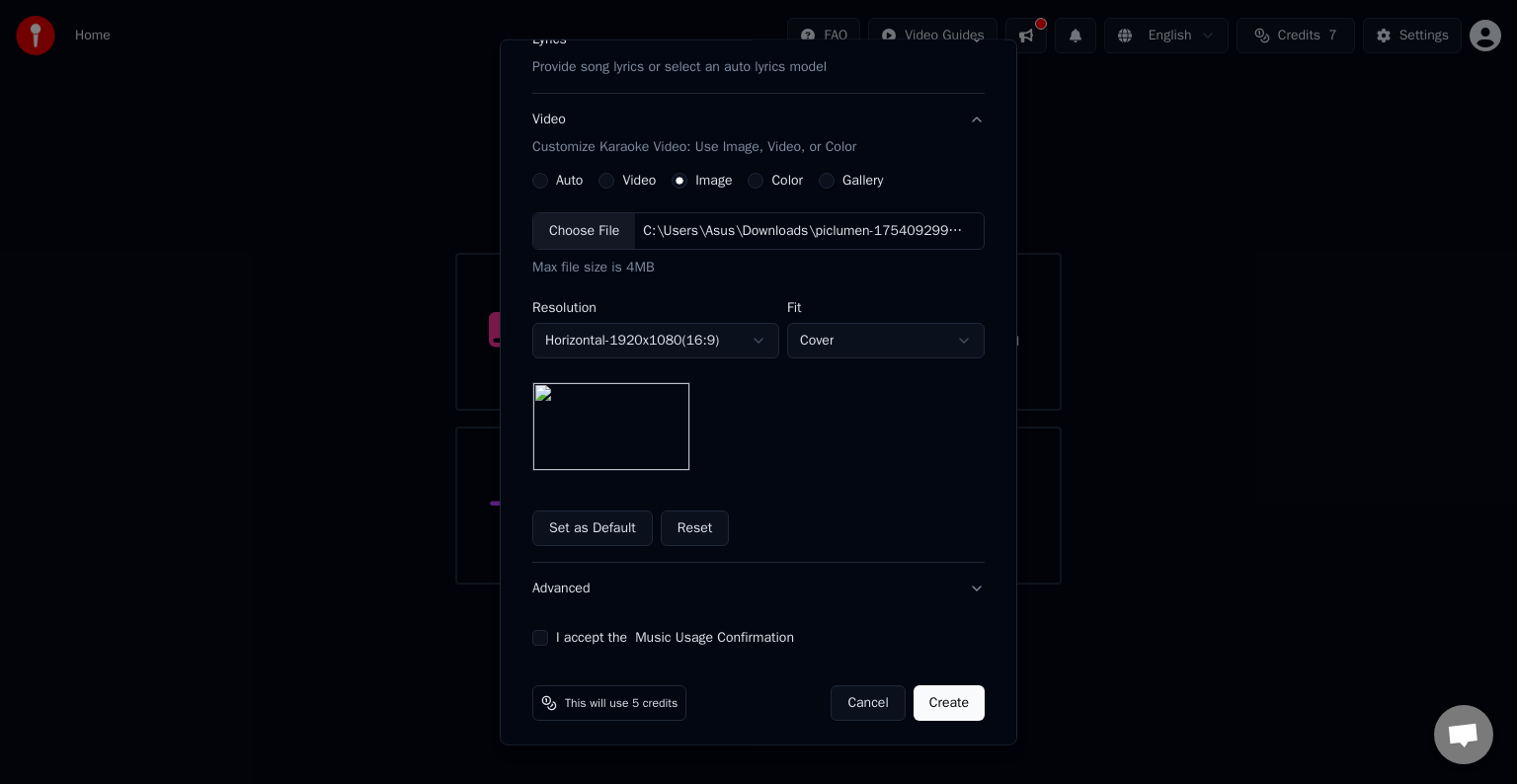 scroll, scrollTop: 280, scrollLeft: 0, axis: vertical 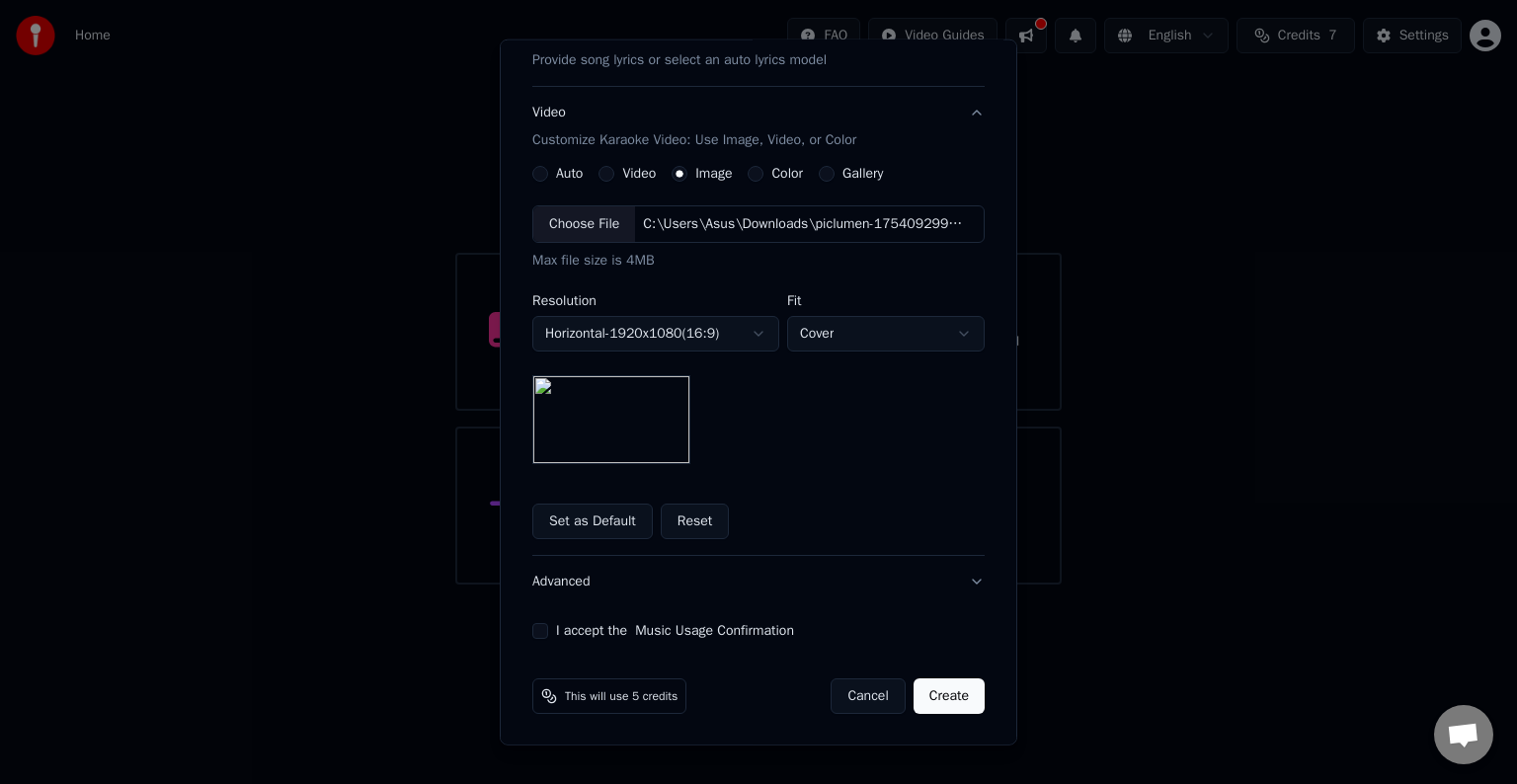 click on "I accept the   Music Usage Confirmation" at bounding box center (540, 631) 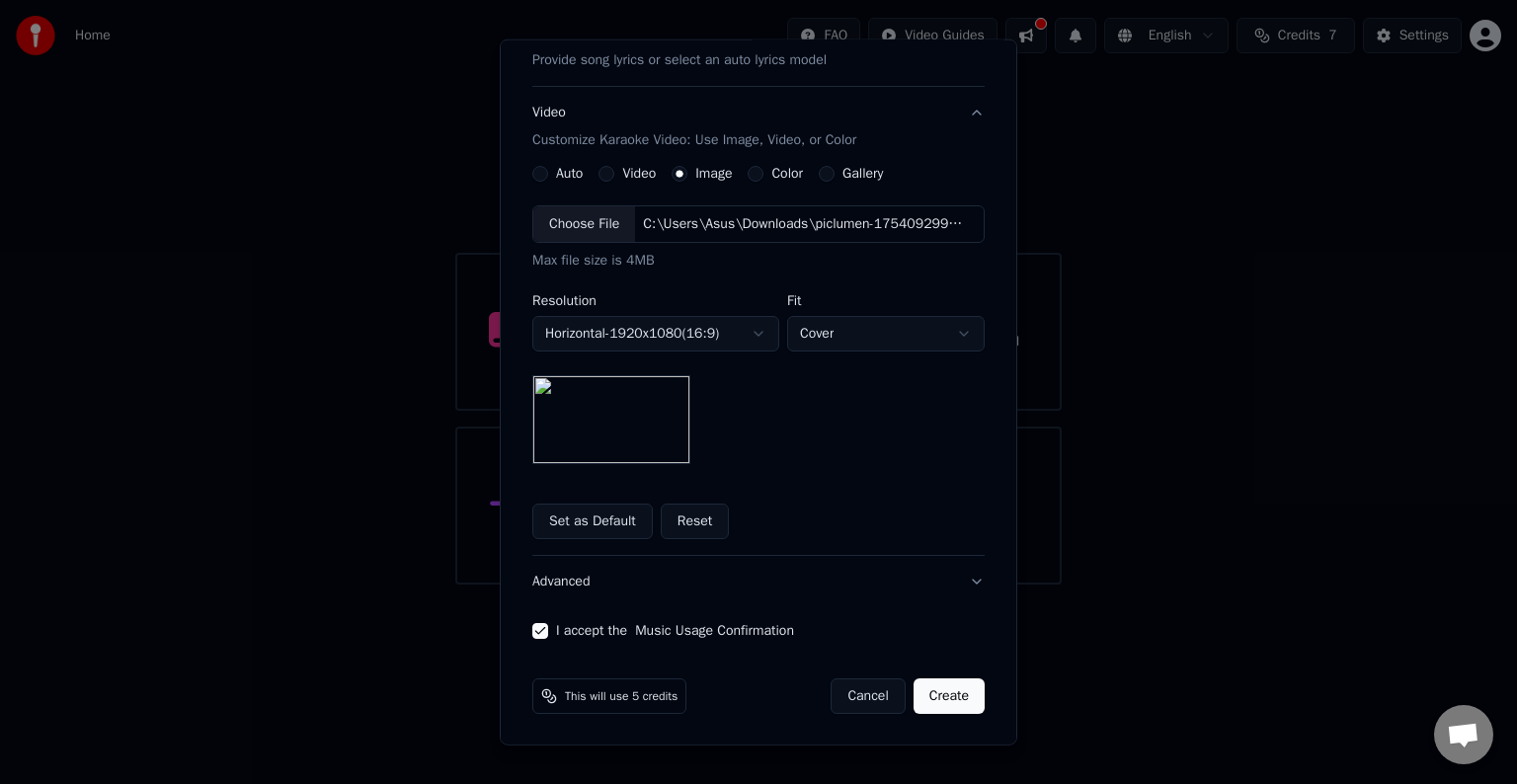click on "Create" at bounding box center (949, 696) 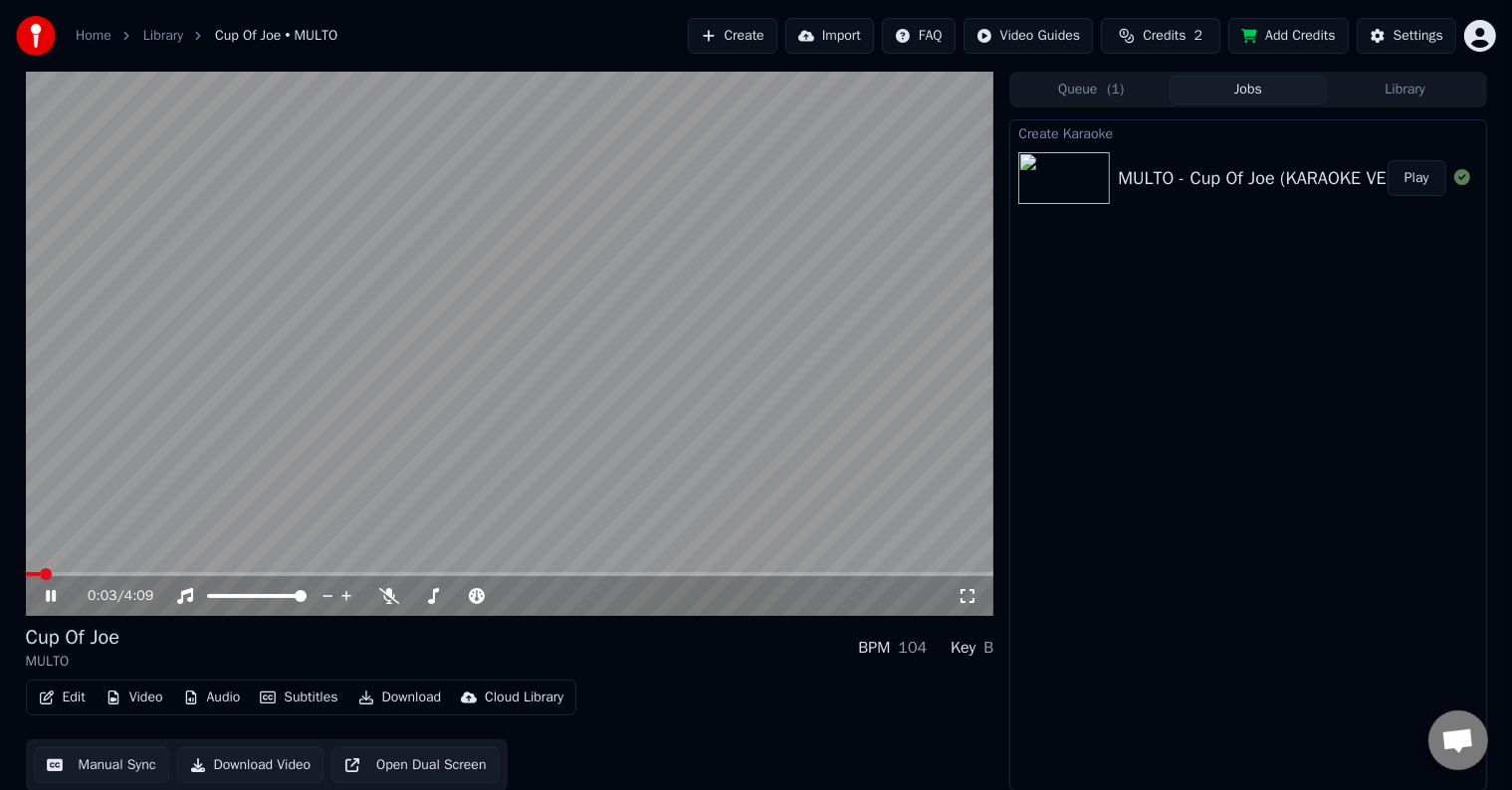 click 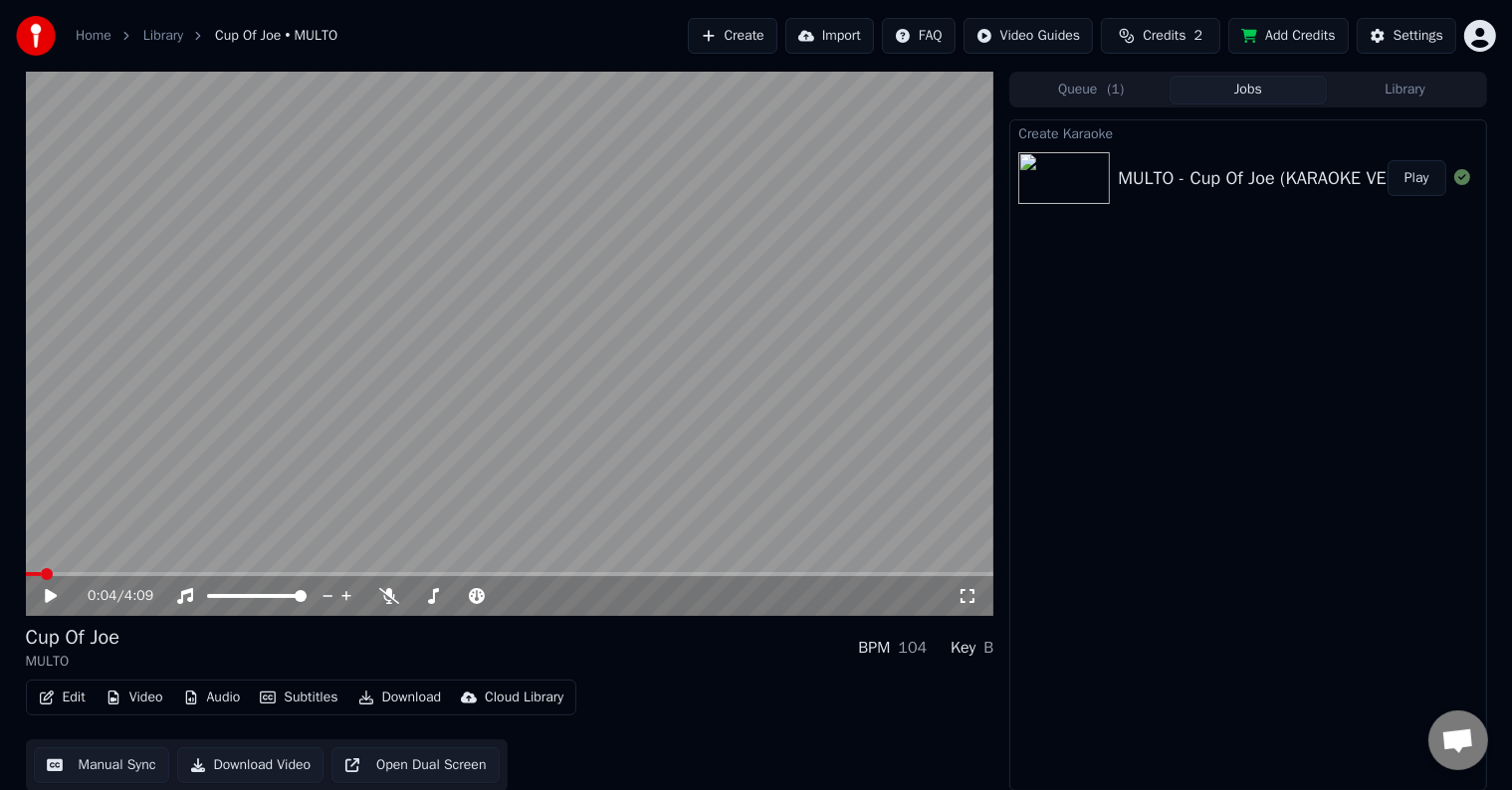 click 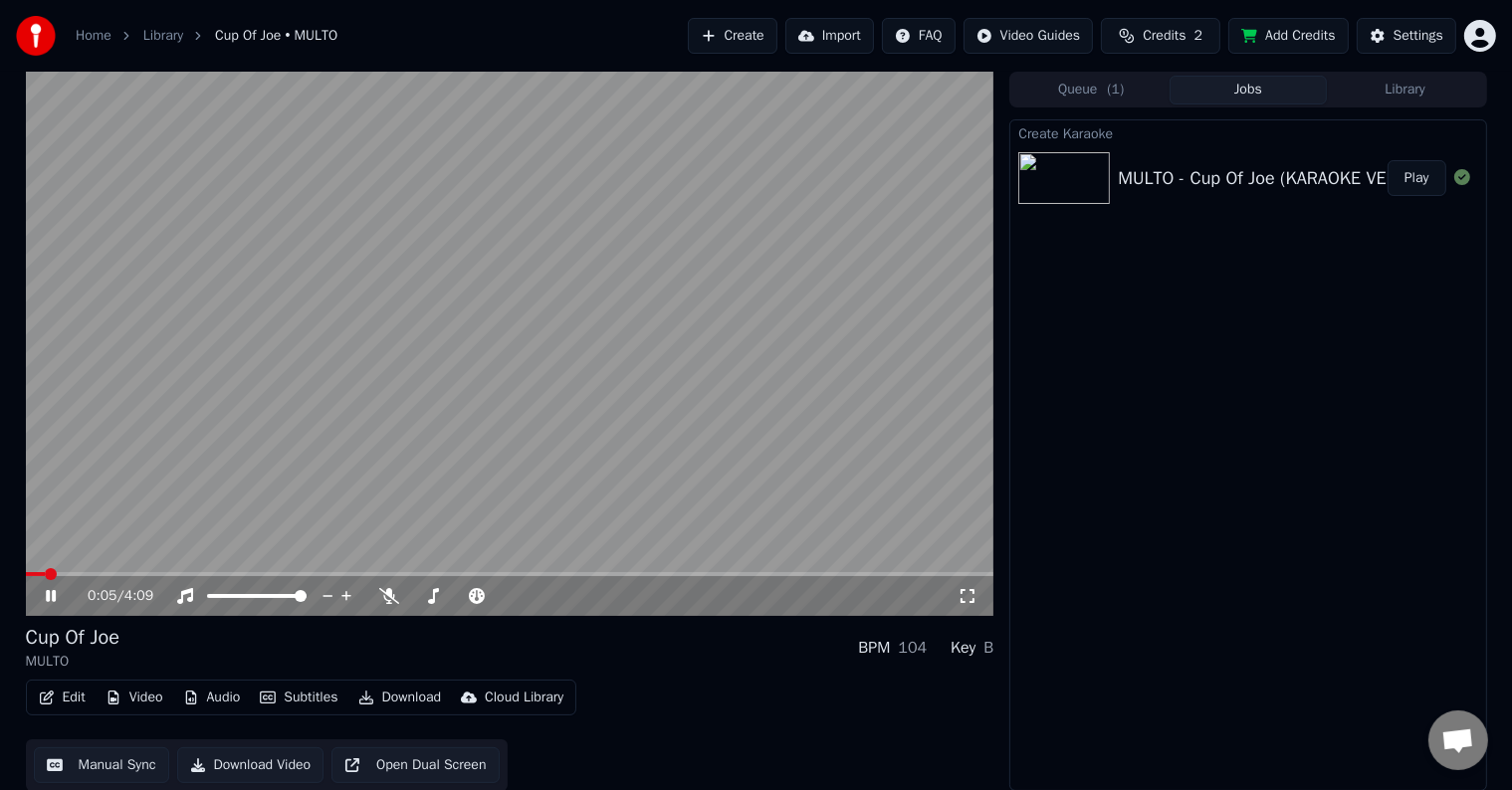 click at bounding box center [51, 574] 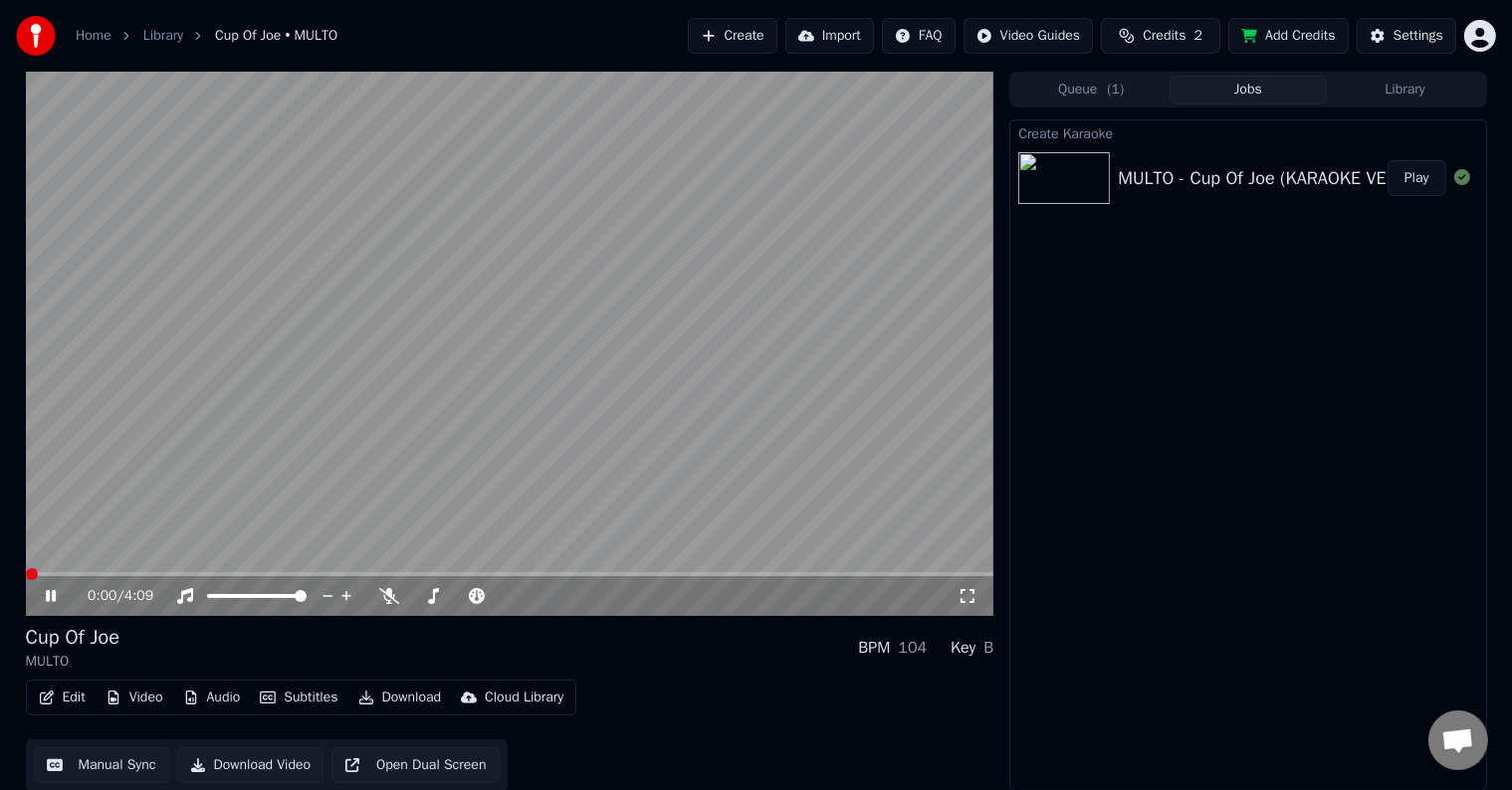 click at bounding box center [32, 574] 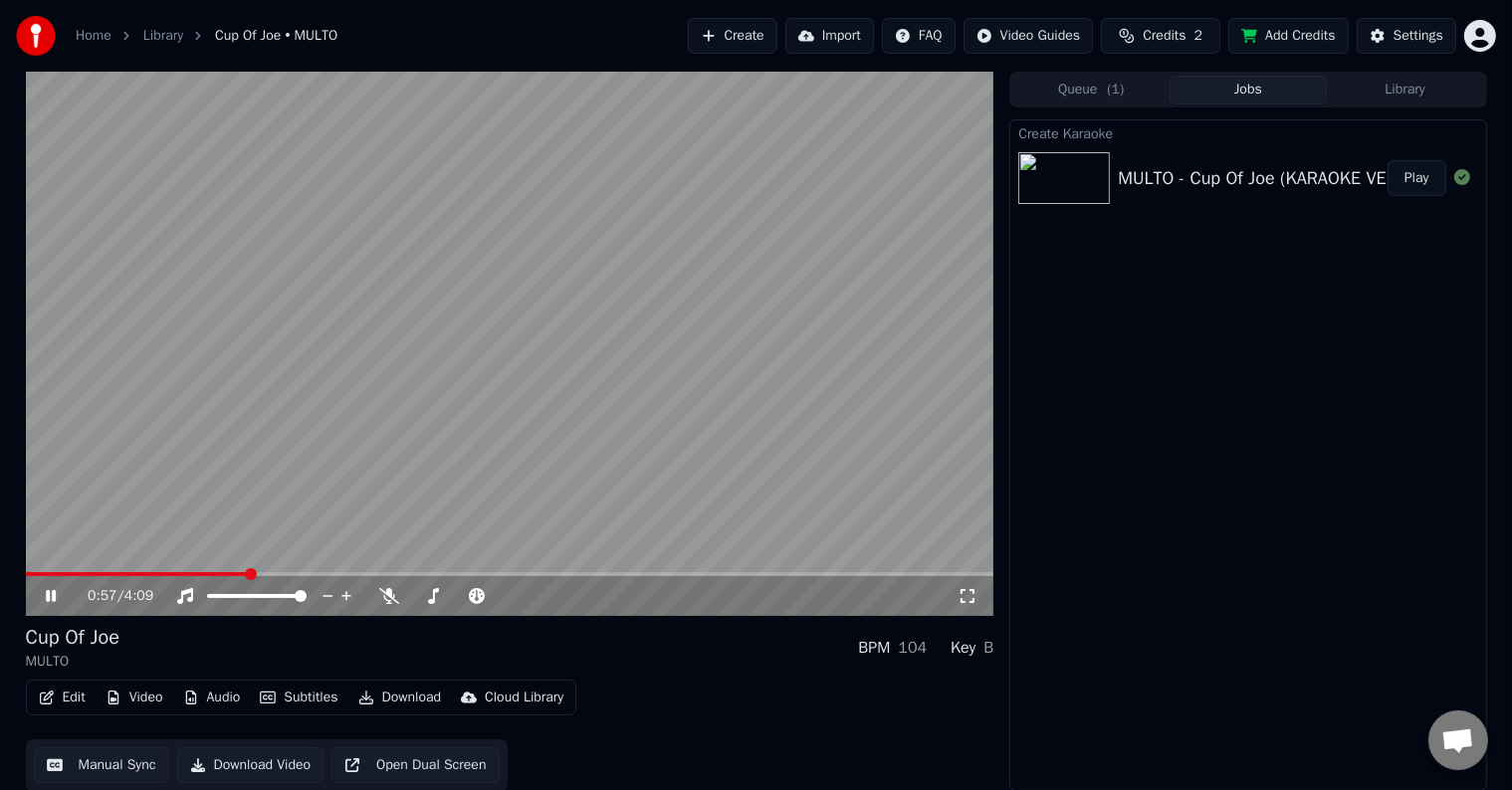 click 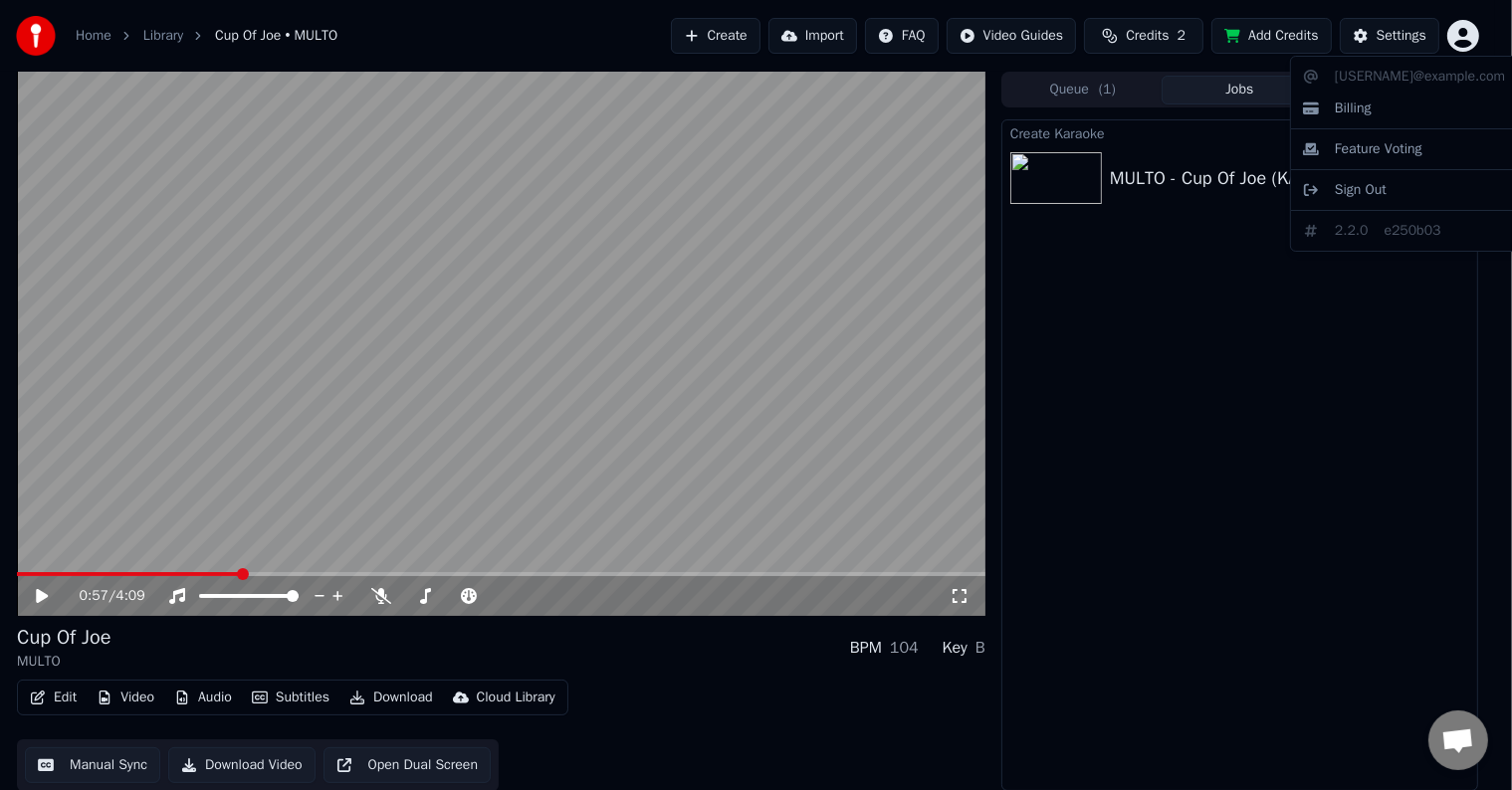 click on "Home Library Cup Of Joe • MULTO Create Import FAQ Video Guides Credits 2 Add Credits Settings 0:57  /  4:09 Cup Of Joe MULTO BPM 104 Key B Edit Video Audio Subtitles Download Cloud Library Manual Sync Download Video Open Dual Screen Queue ( 1 ) Jobs Library Create Karaoke MULTO - Cup Of Joe (KARAOKE VERSION) Play [EMAIL] Billing Feature Voting Sign Out 2.2.0 e250b03" at bounding box center [756, 395] 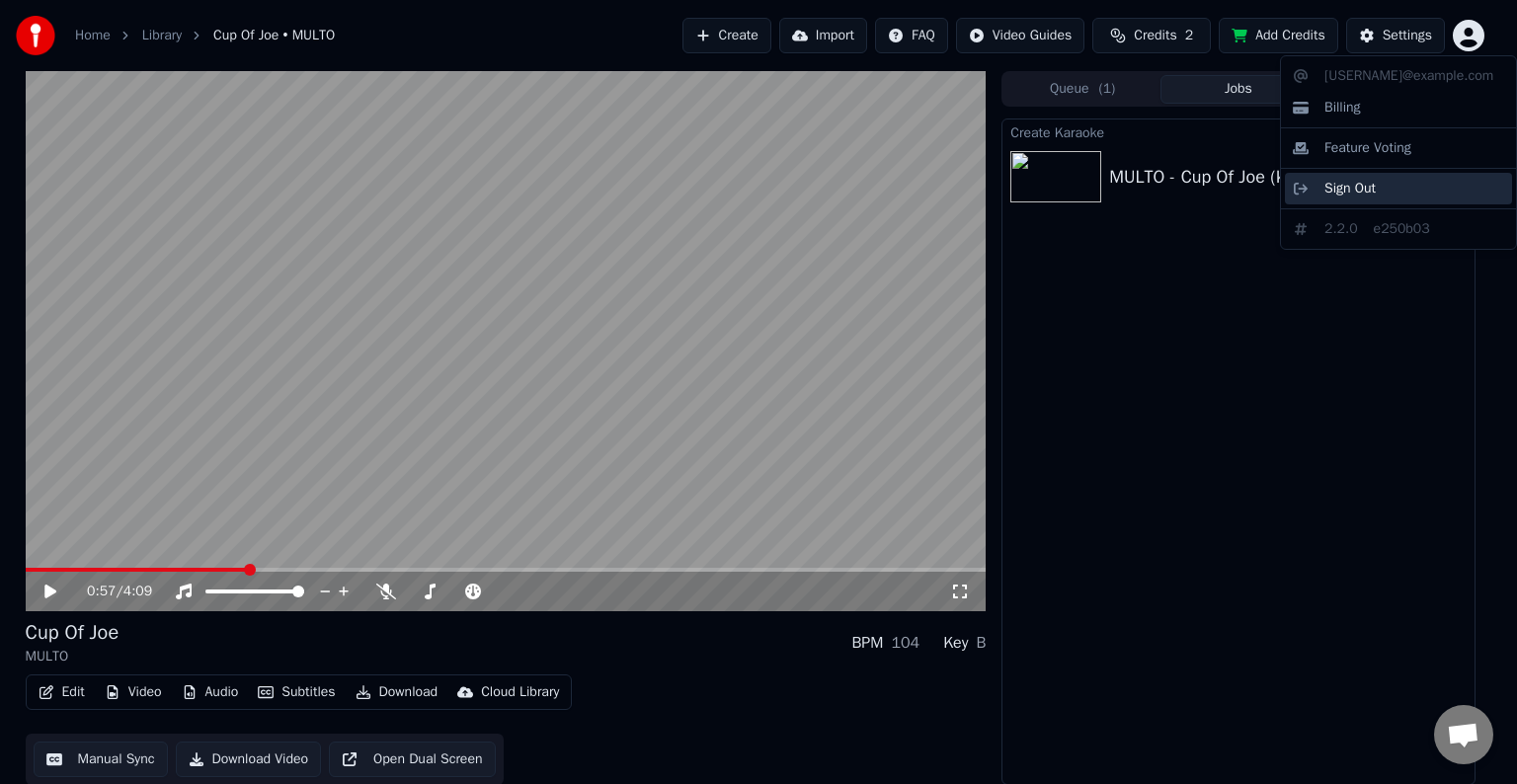 click on "Sign Out" at bounding box center [1398, 189] 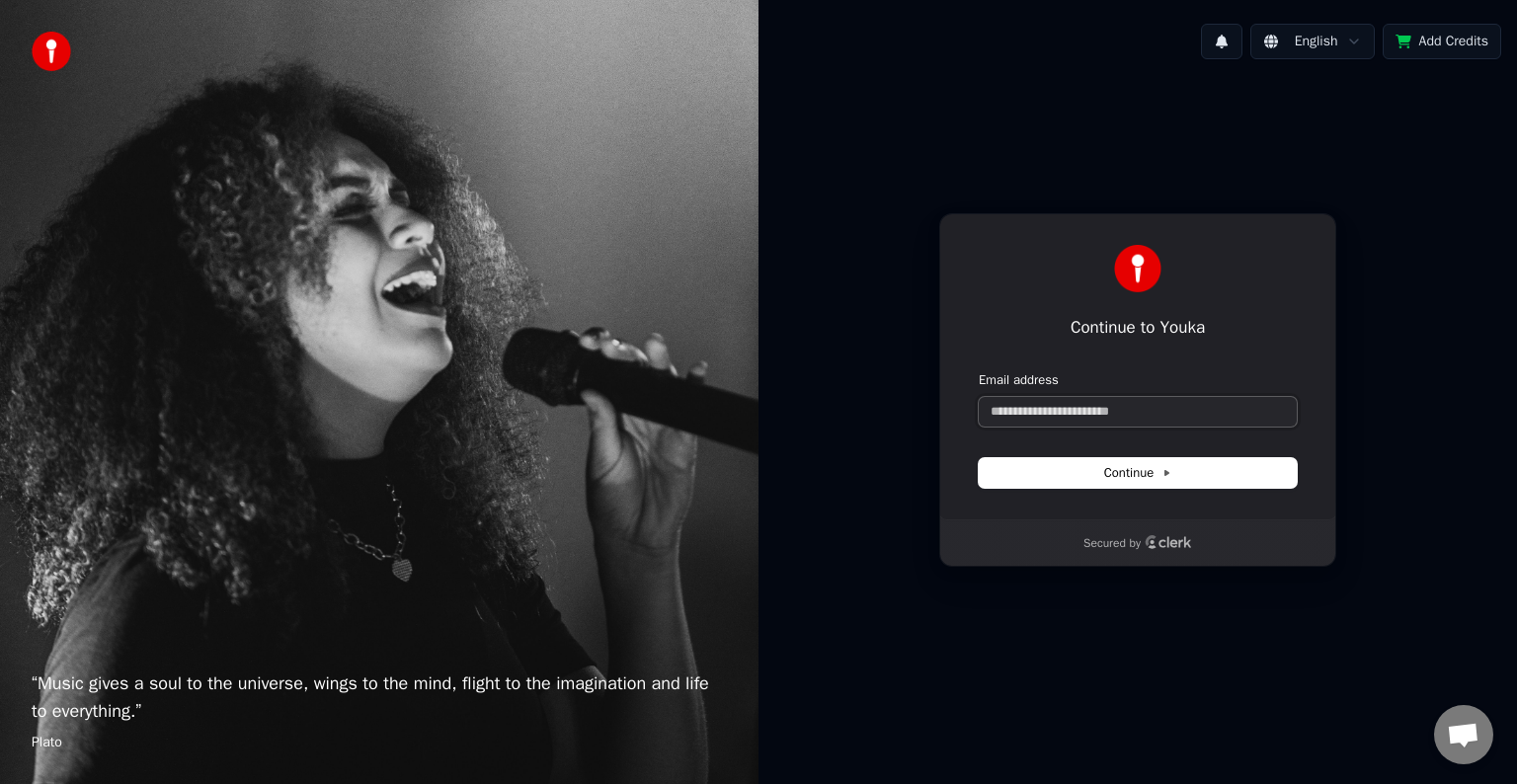 click on "Email address" at bounding box center (1138, 412) 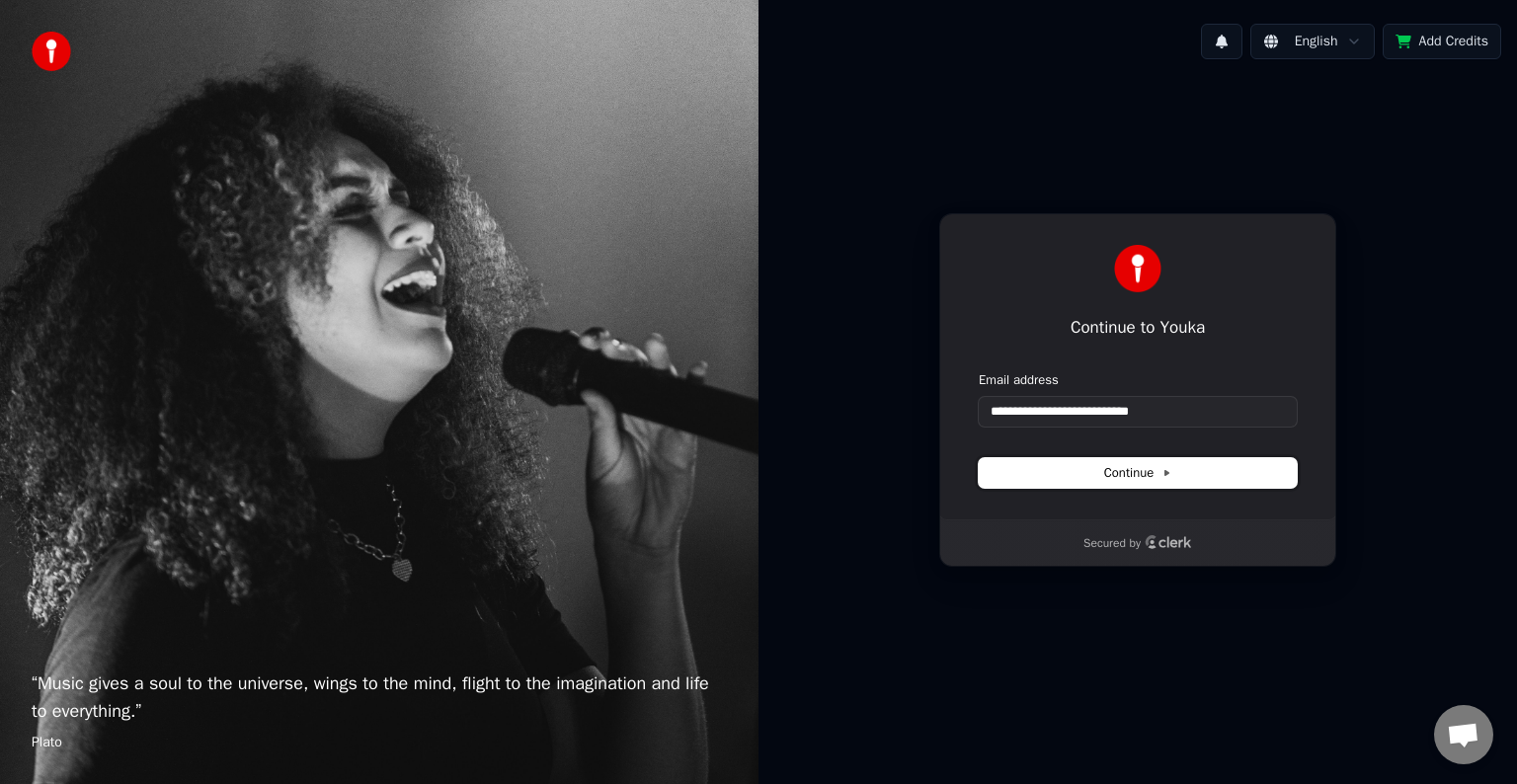 click on "Continue" at bounding box center [1138, 473] 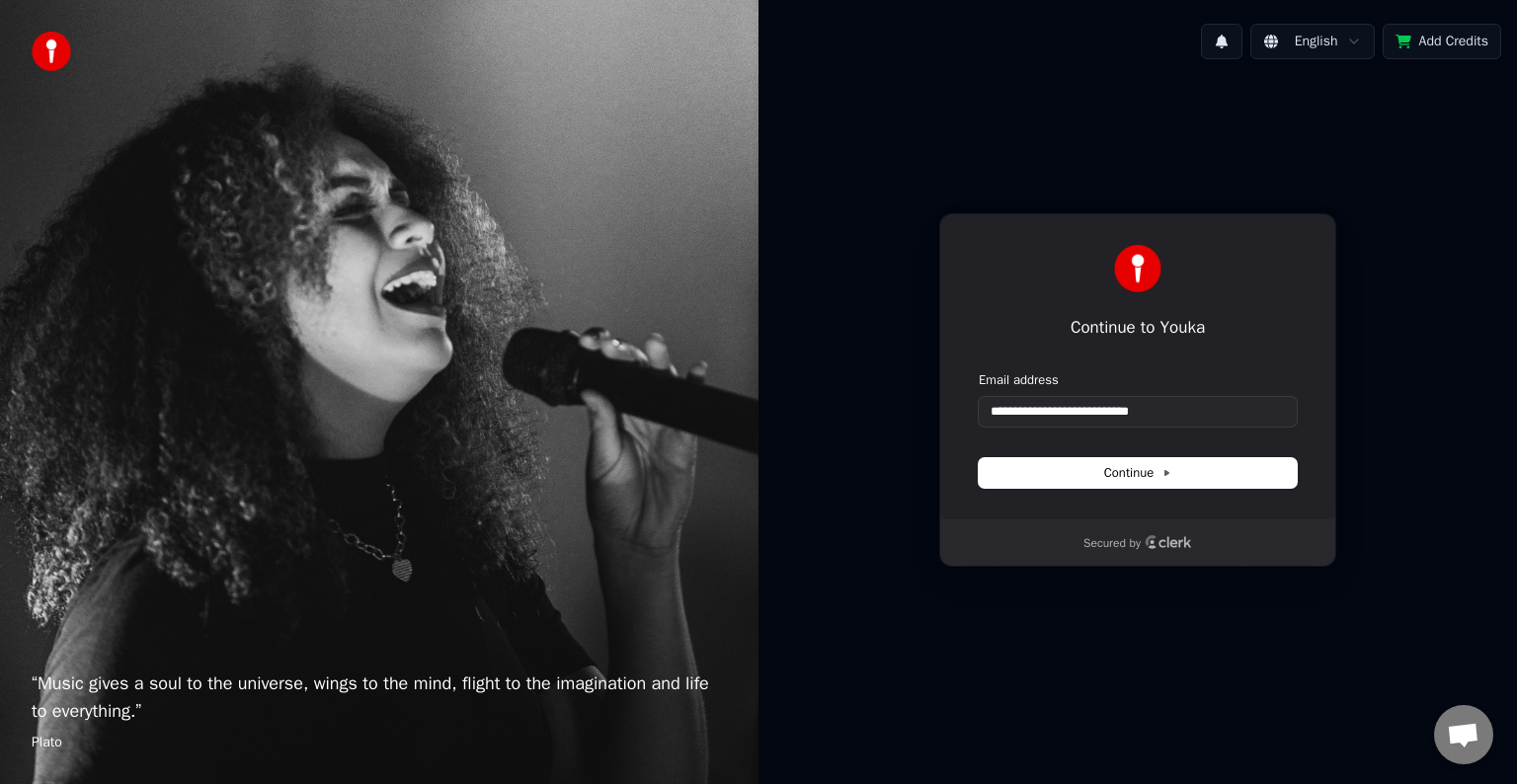 type on "**********" 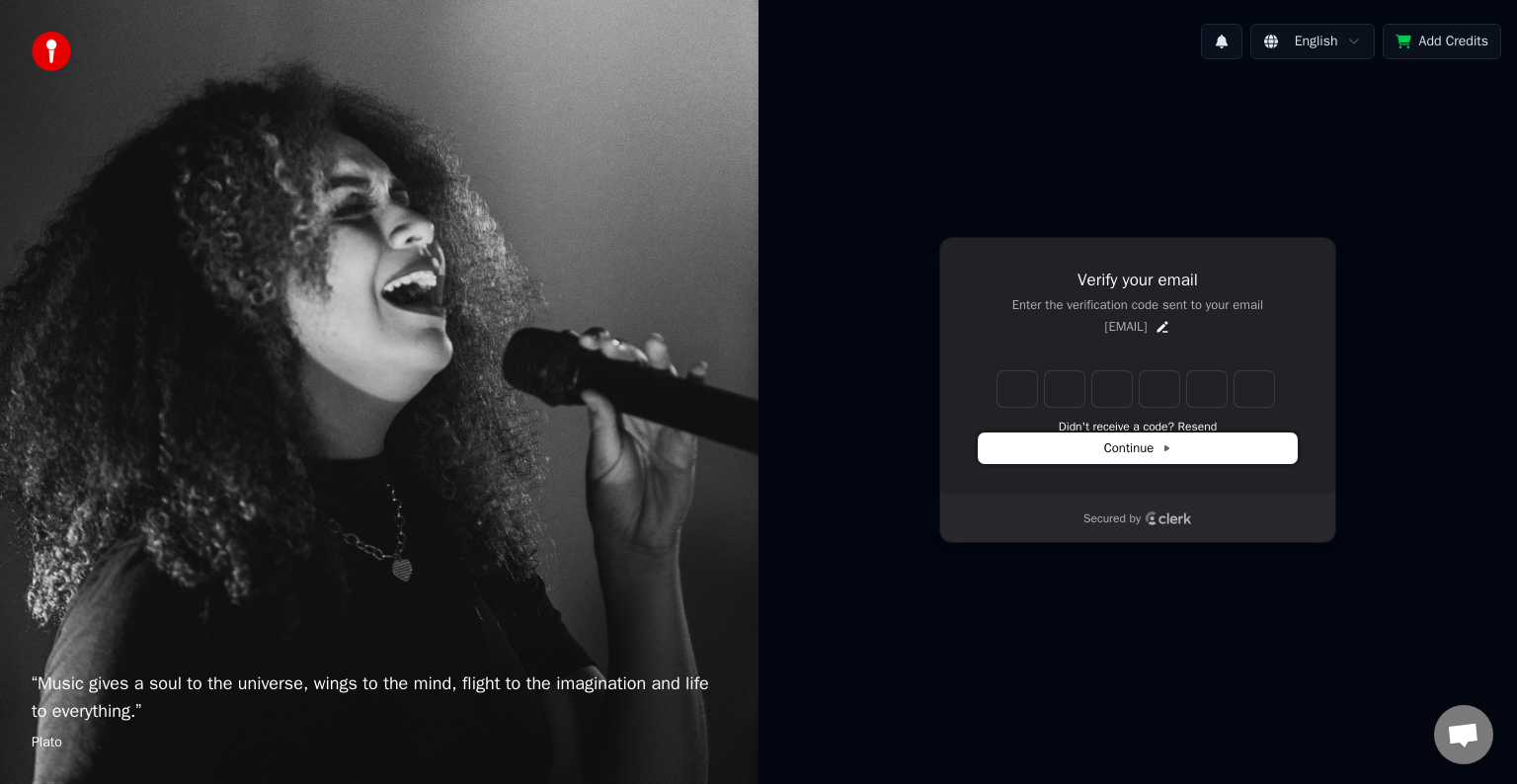 click on "Continue" at bounding box center [1138, 448] 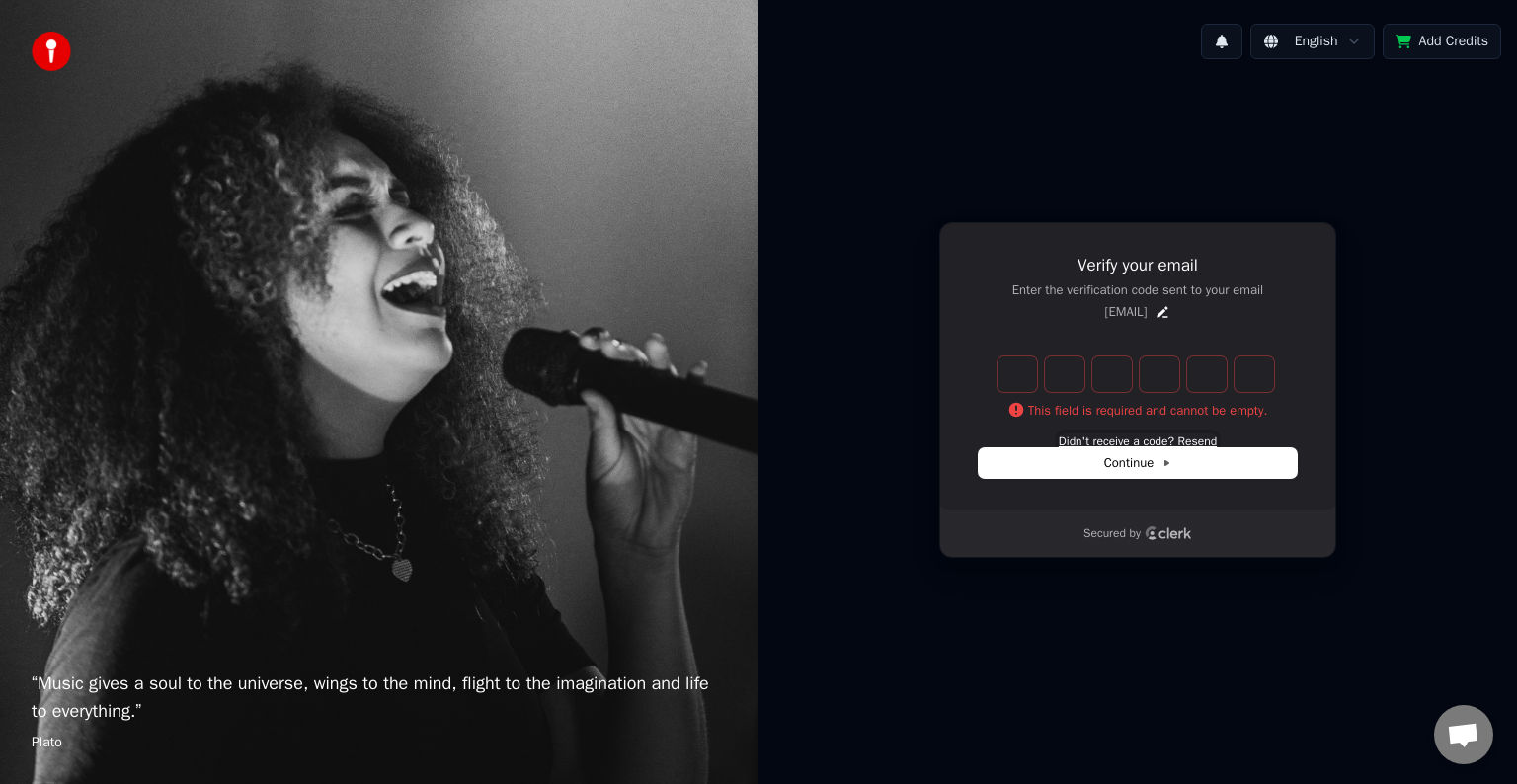 click on "Didn't receive a code? Resend" at bounding box center [1138, 441] 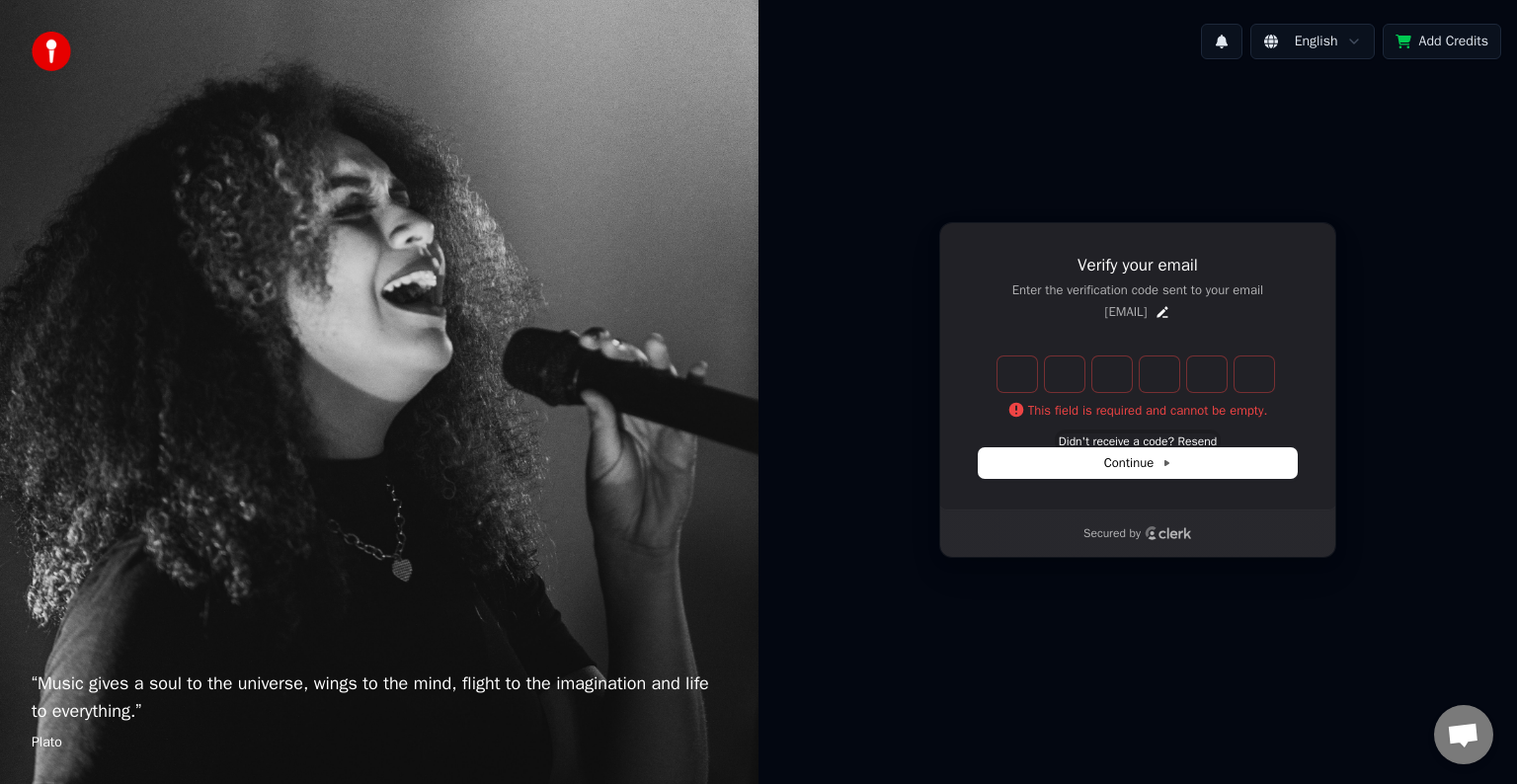 click on "Didn't receive a code? Resend" at bounding box center [1138, 441] 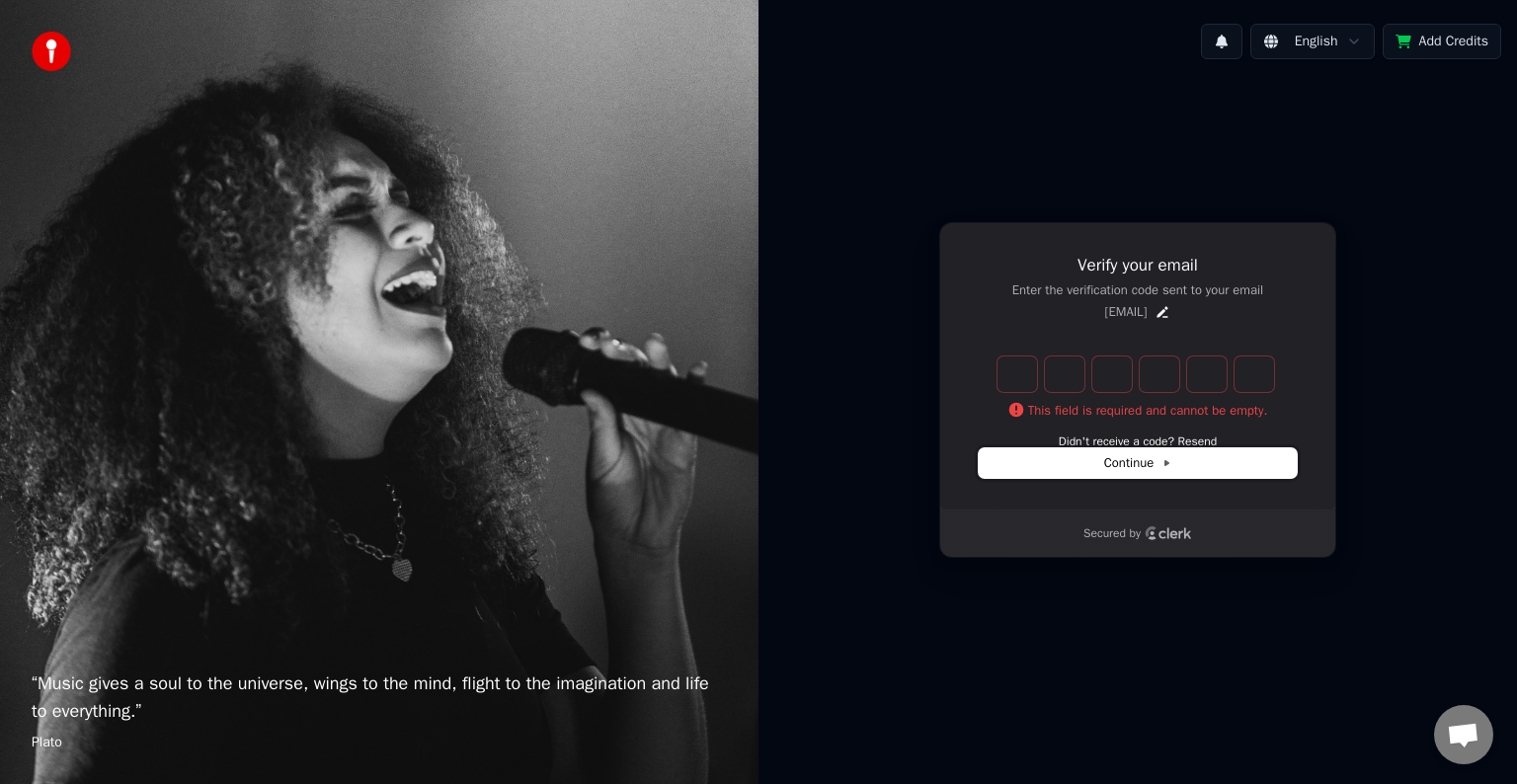 click on "Continue" at bounding box center [1138, 463] 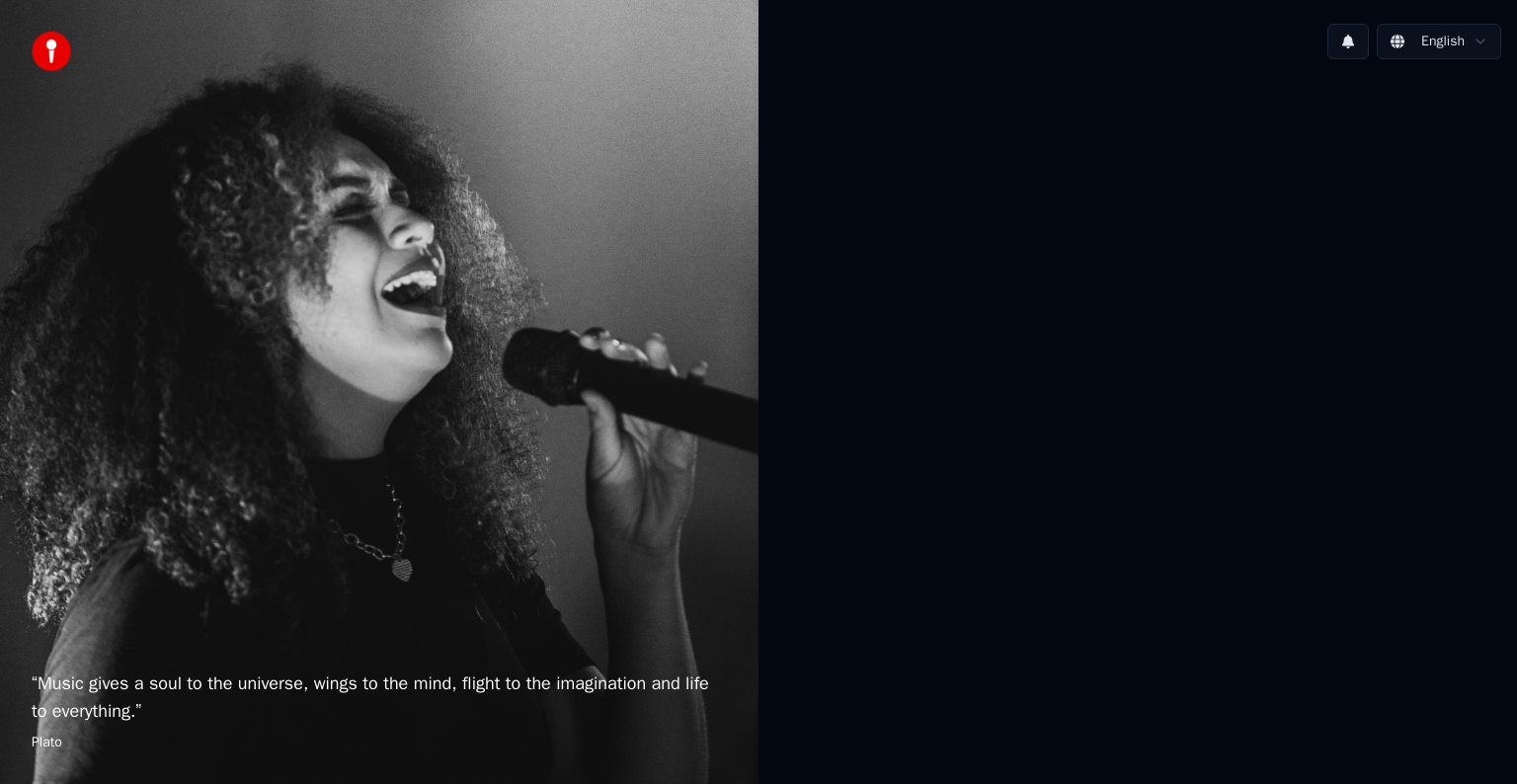 scroll, scrollTop: 0, scrollLeft: 0, axis: both 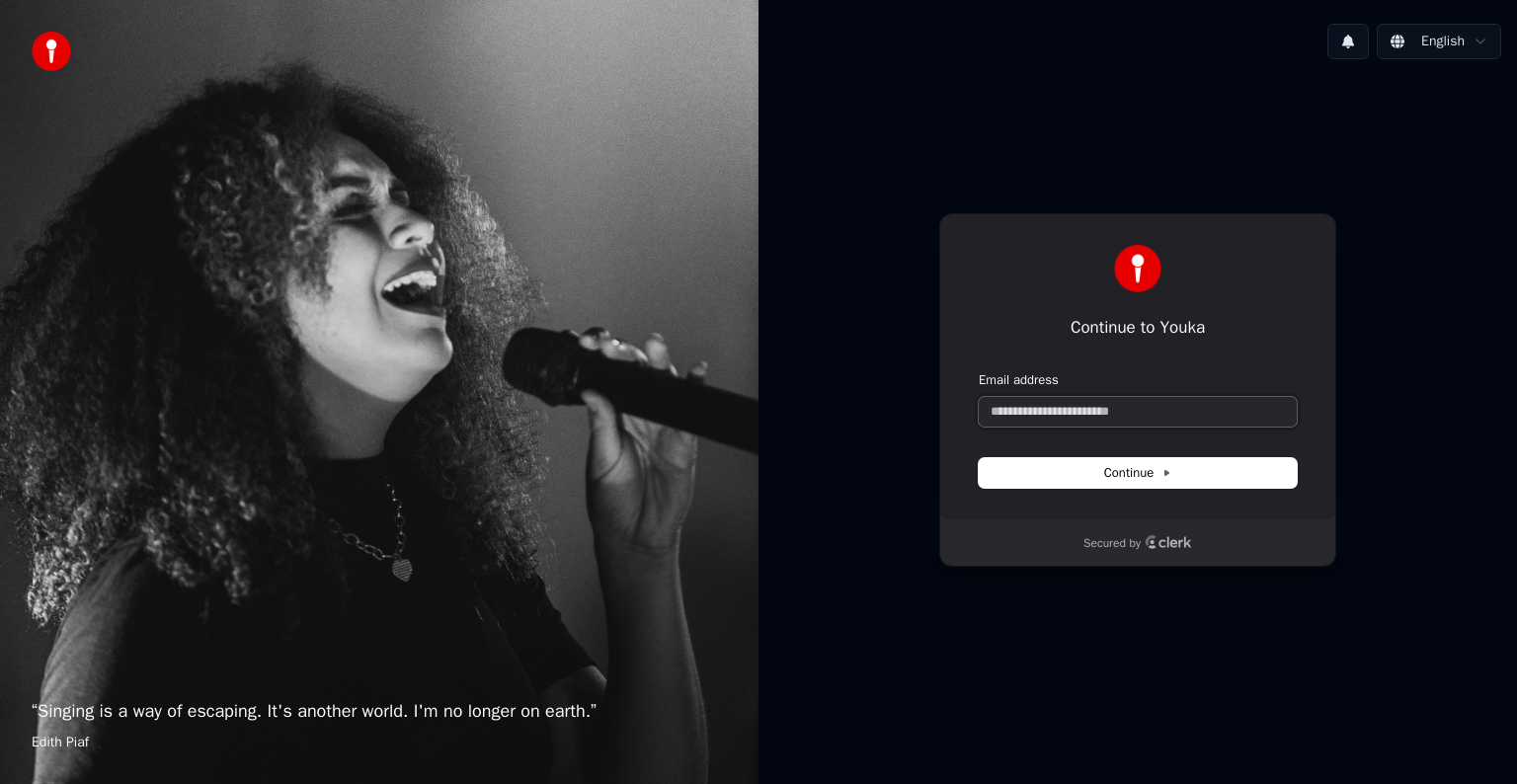click on "Email address" at bounding box center (1138, 412) 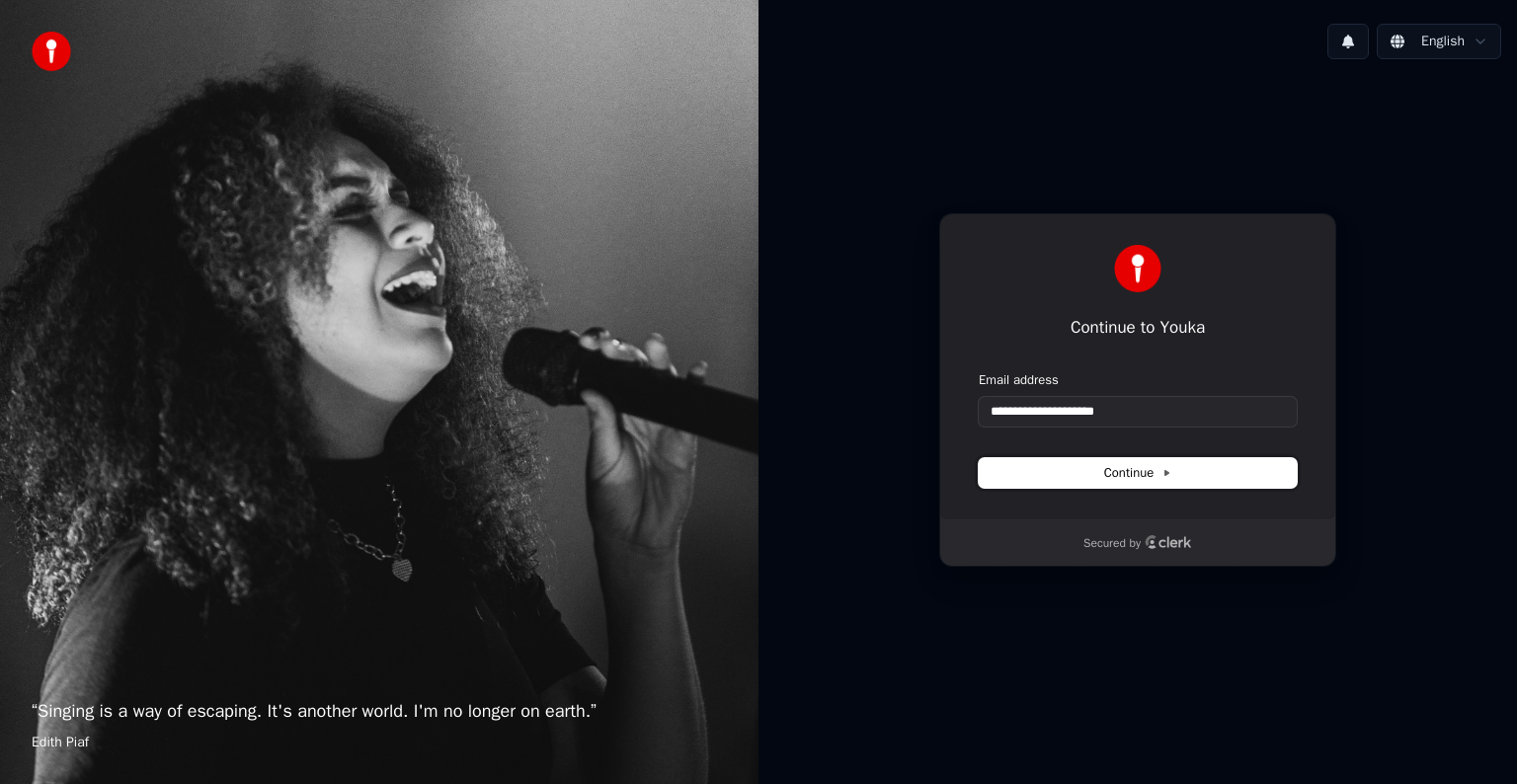 click on "Continue" at bounding box center (1138, 473) 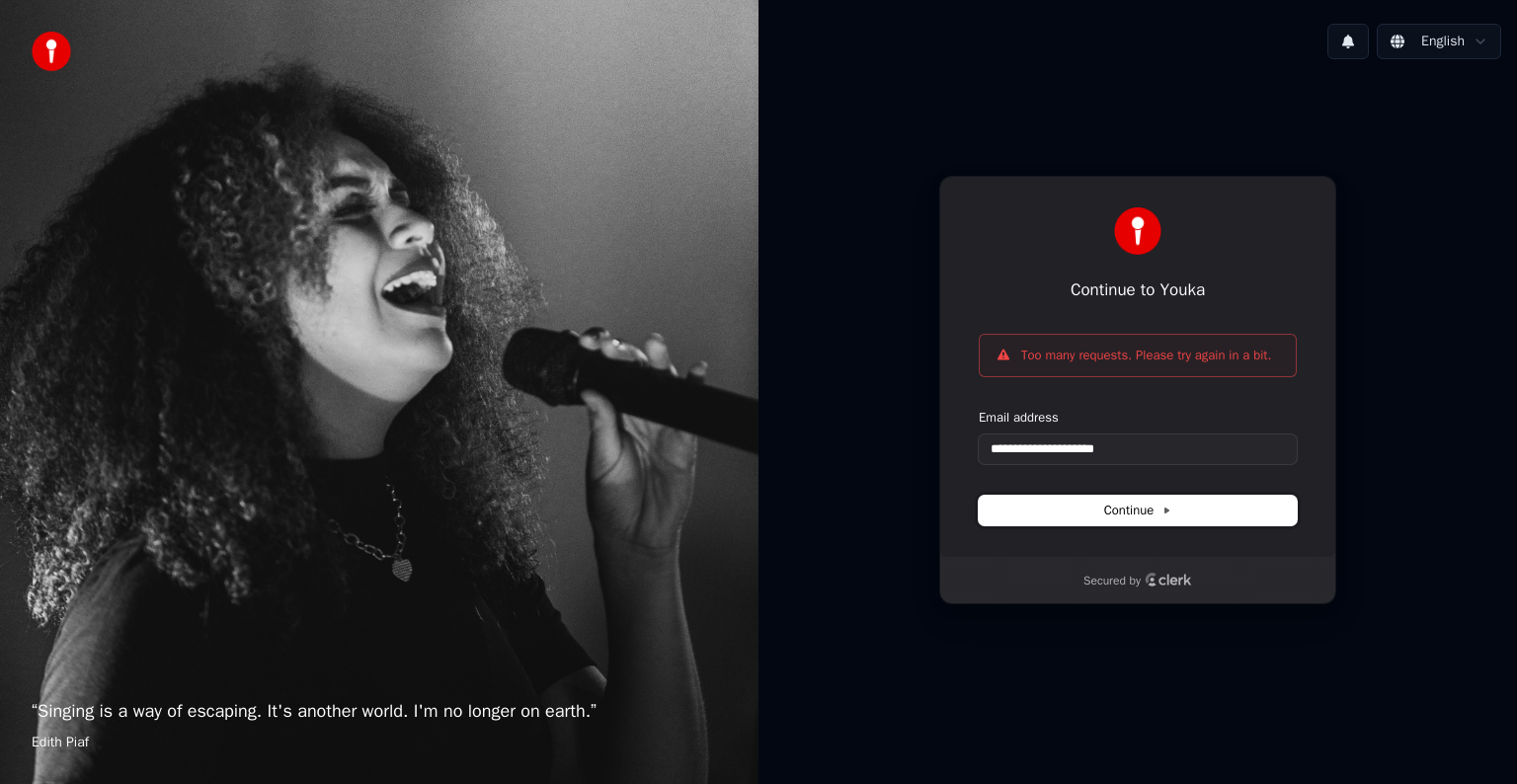 click on "Continue" at bounding box center [1138, 510] 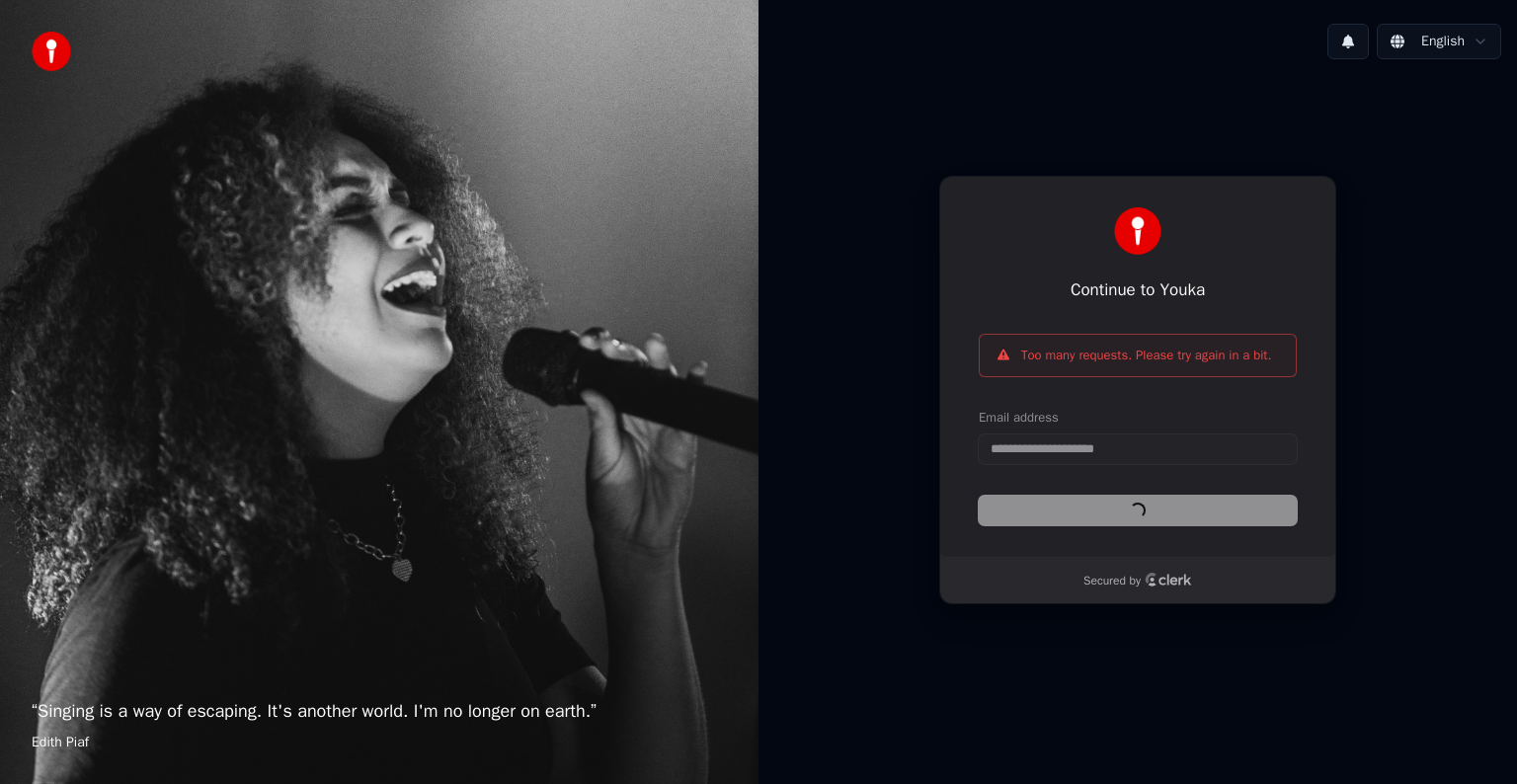 type on "**********" 